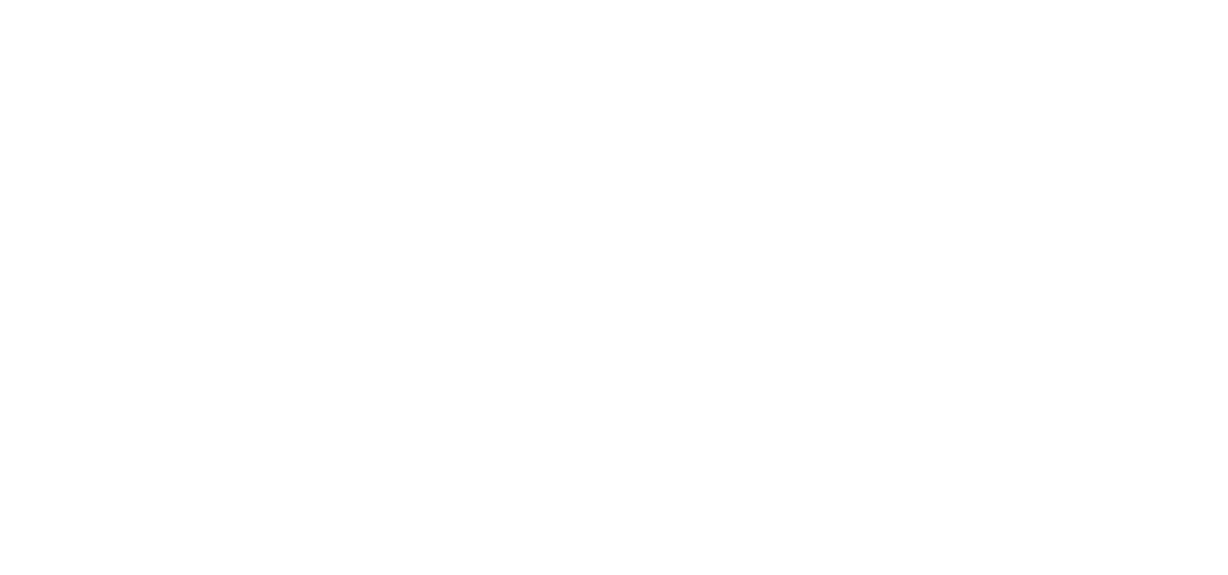 scroll, scrollTop: 0, scrollLeft: 0, axis: both 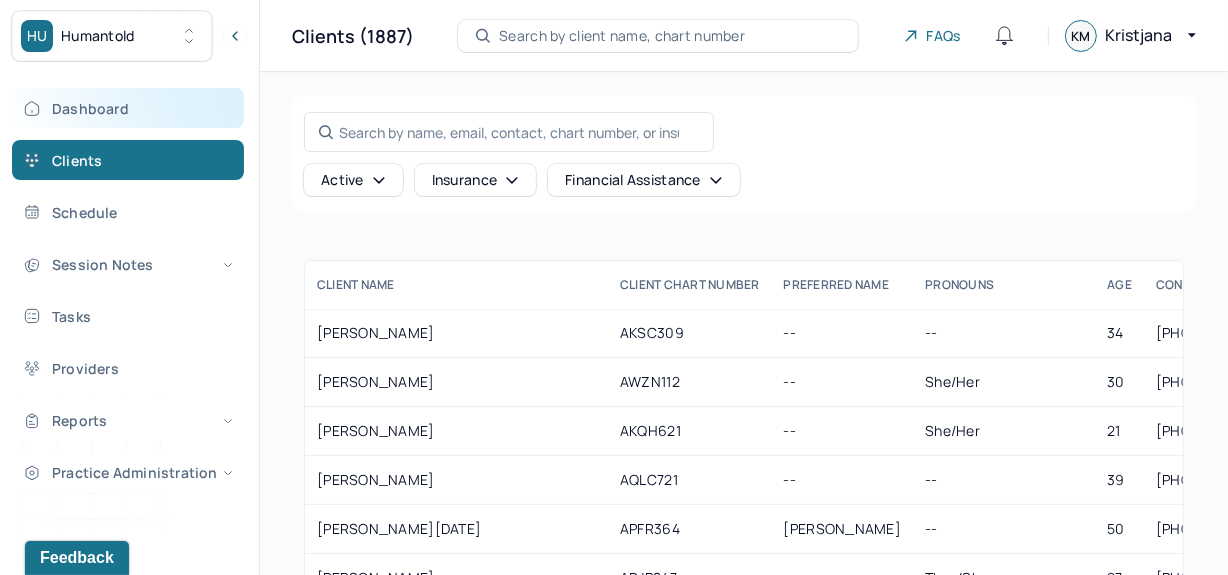 click on "Dashboard" at bounding box center [128, 108] 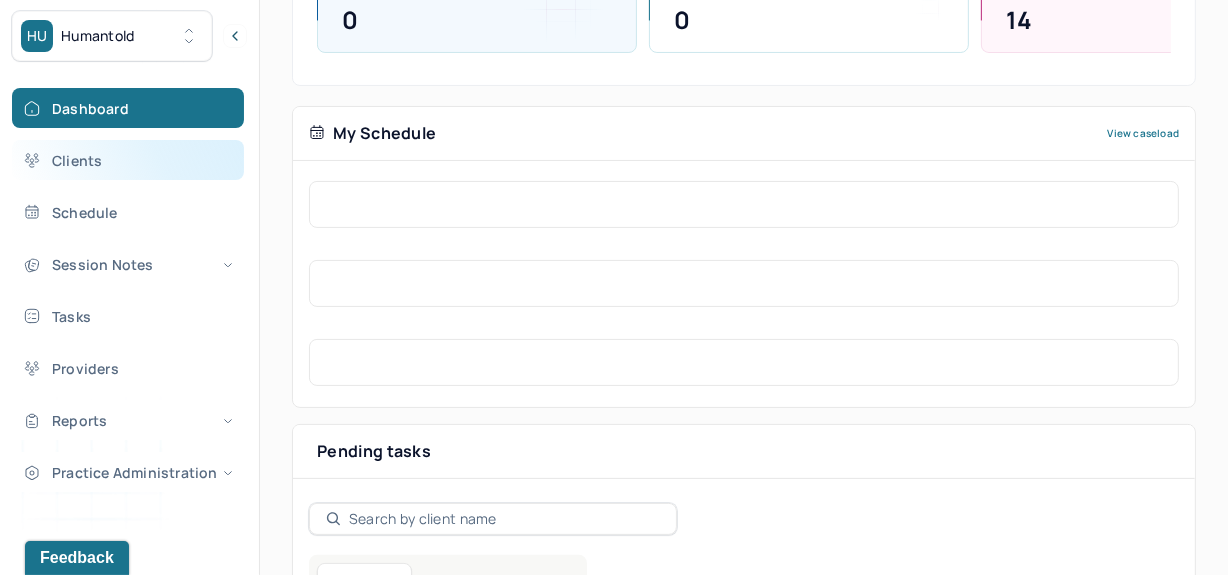 click on "Clients" at bounding box center (128, 160) 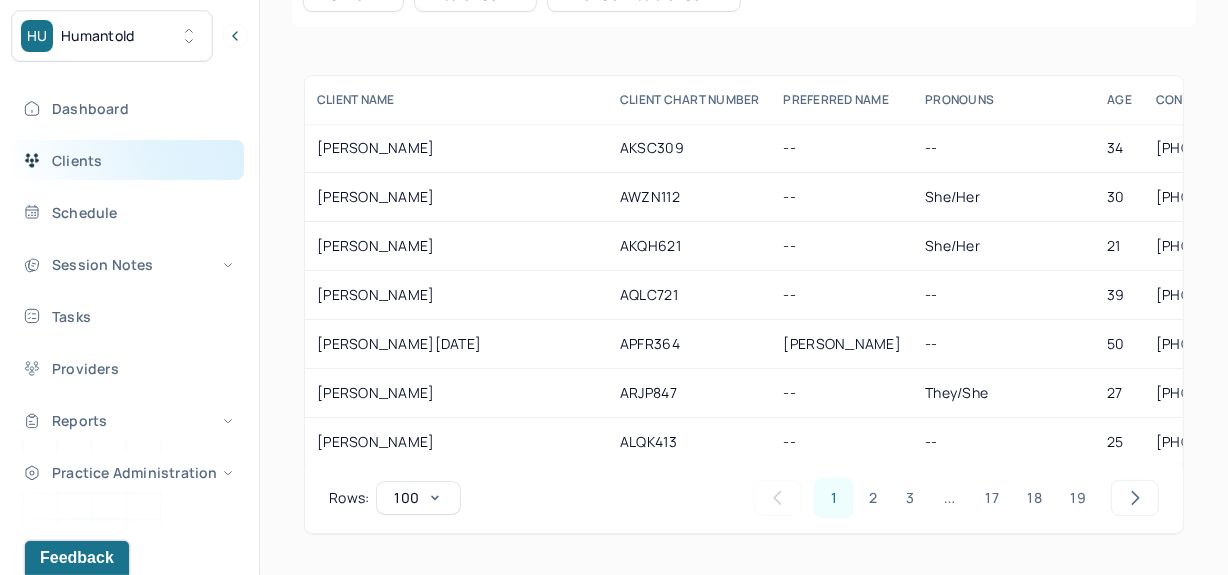 scroll, scrollTop: 184, scrollLeft: 0, axis: vertical 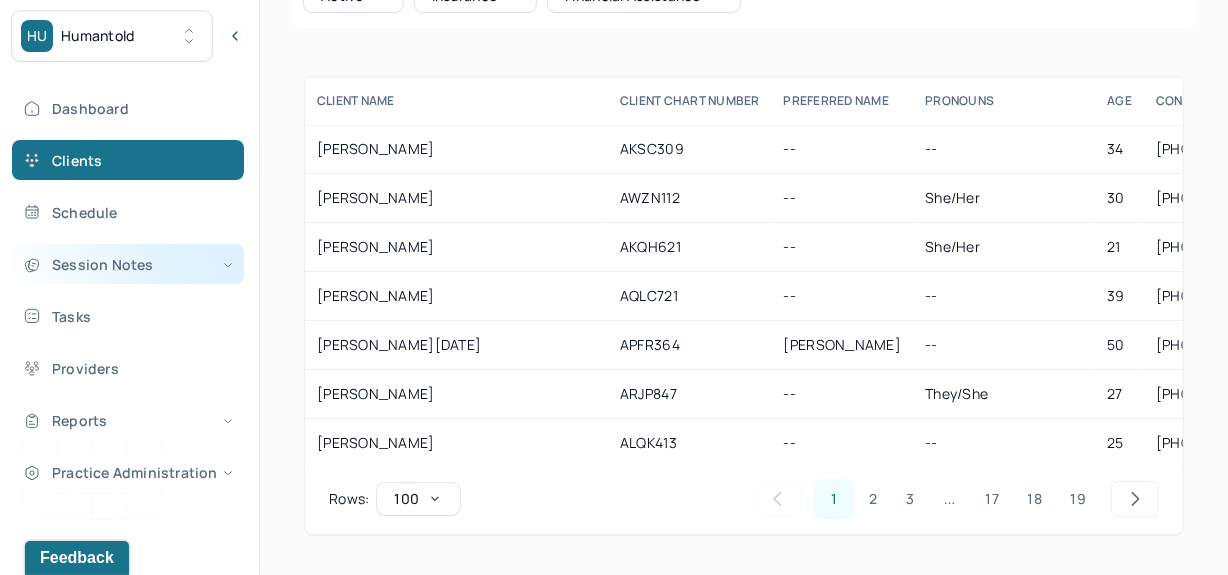 click on "Session Notes" at bounding box center [128, 264] 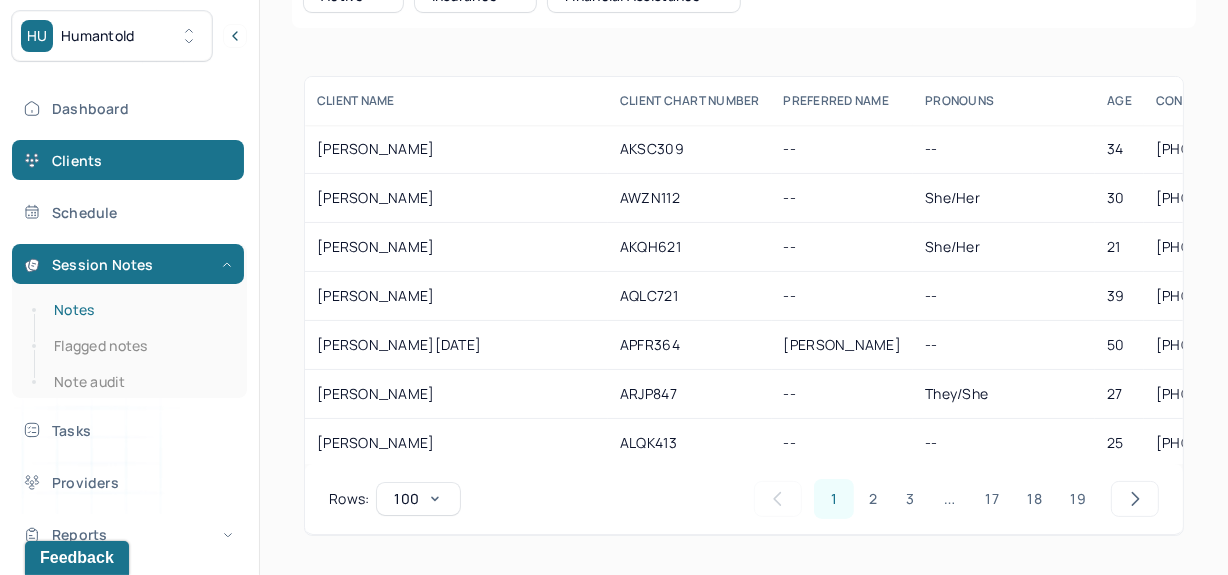 click on "Notes" at bounding box center [139, 310] 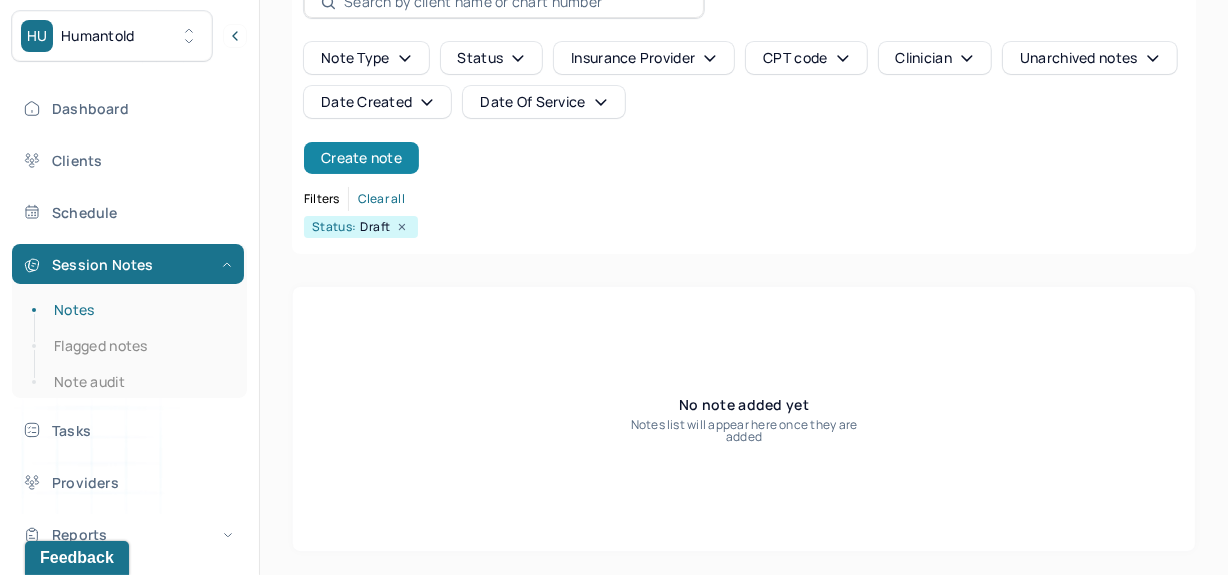 click on "Create note" at bounding box center (361, 158) 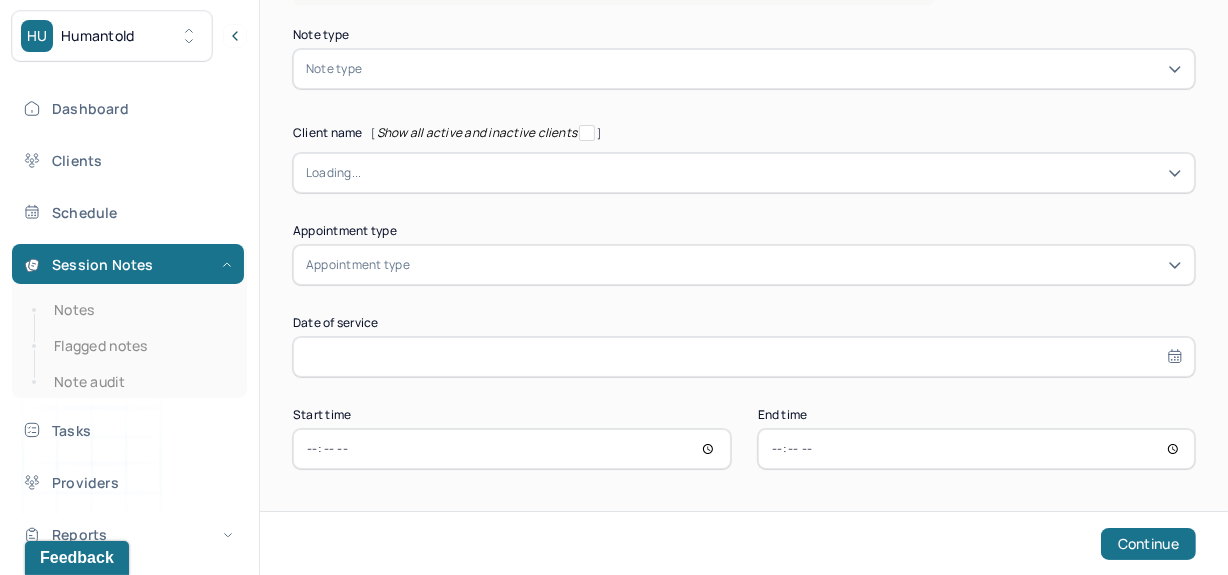 scroll, scrollTop: 144, scrollLeft: 0, axis: vertical 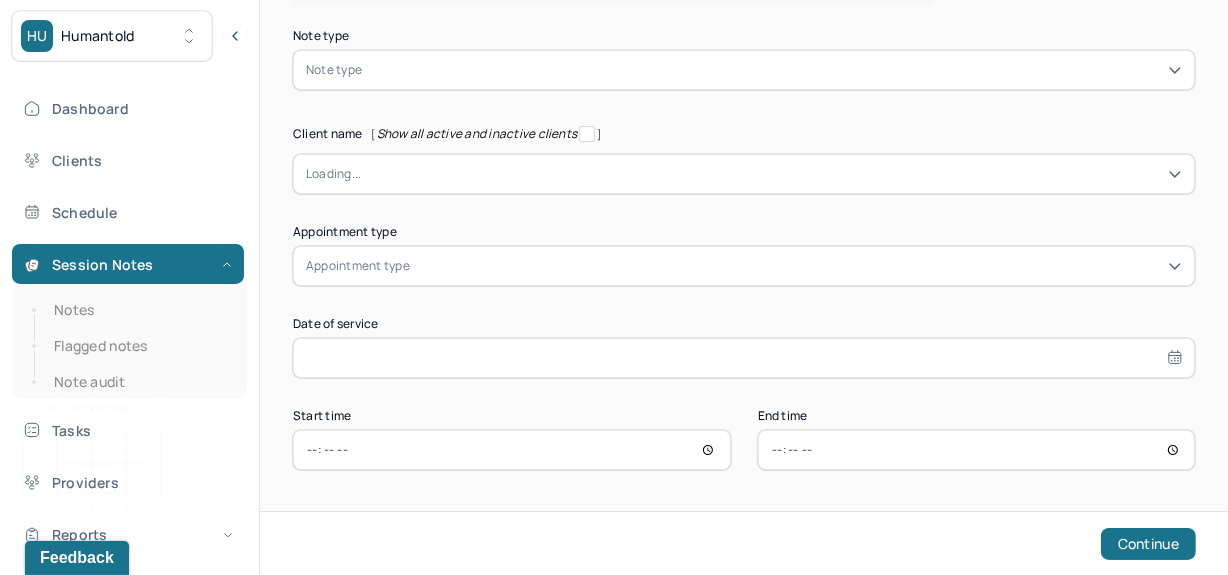 click at bounding box center [774, 70] 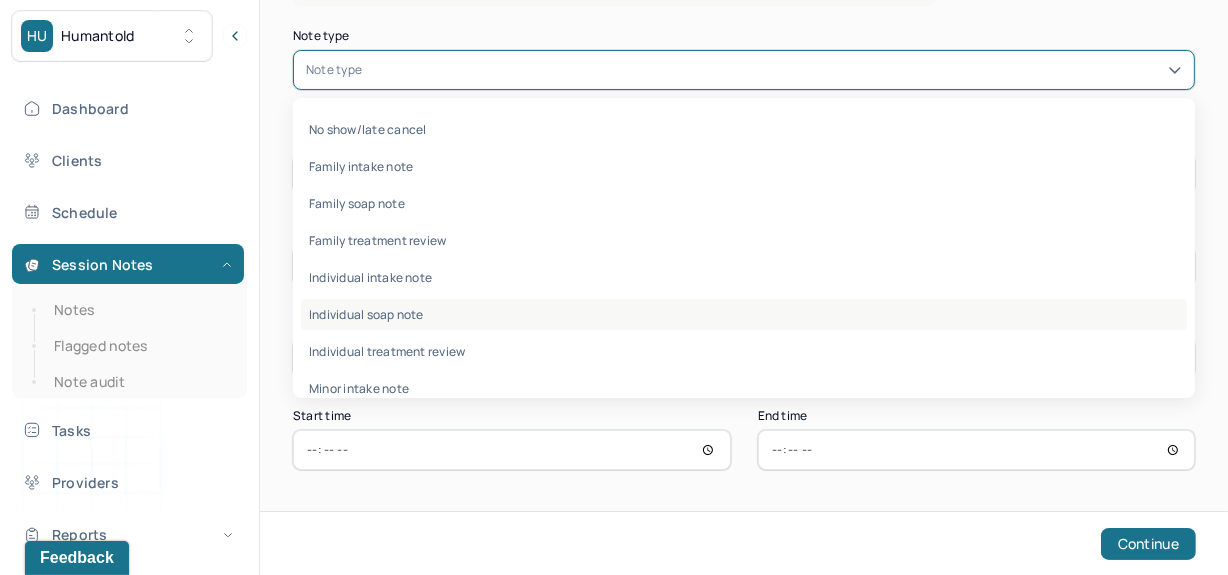click on "Individual soap note" at bounding box center (744, 314) 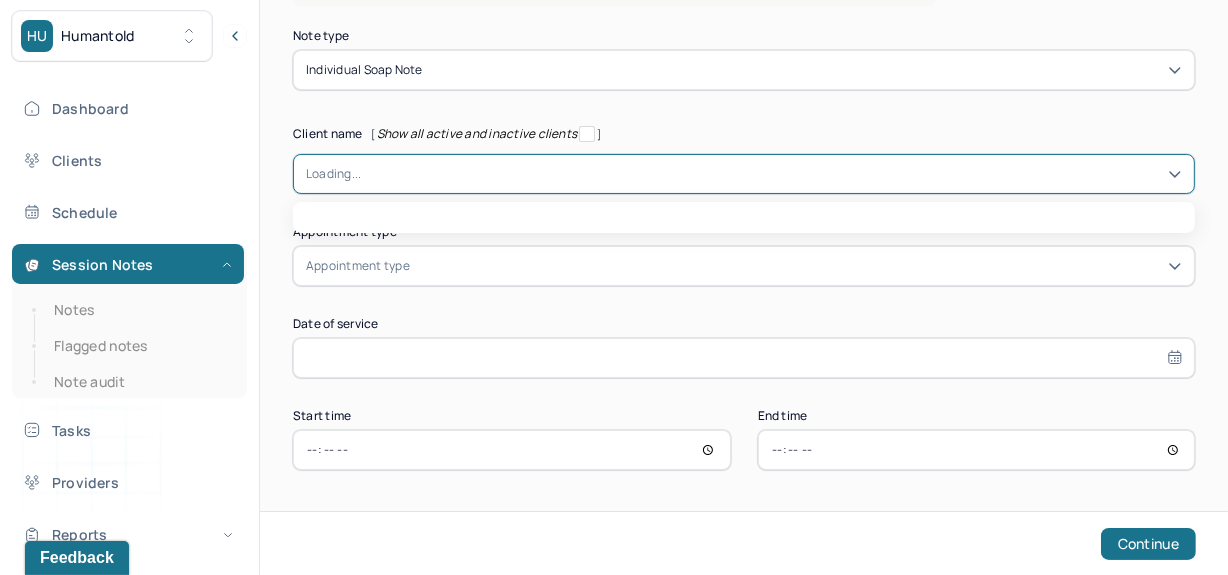 click at bounding box center [771, 174] 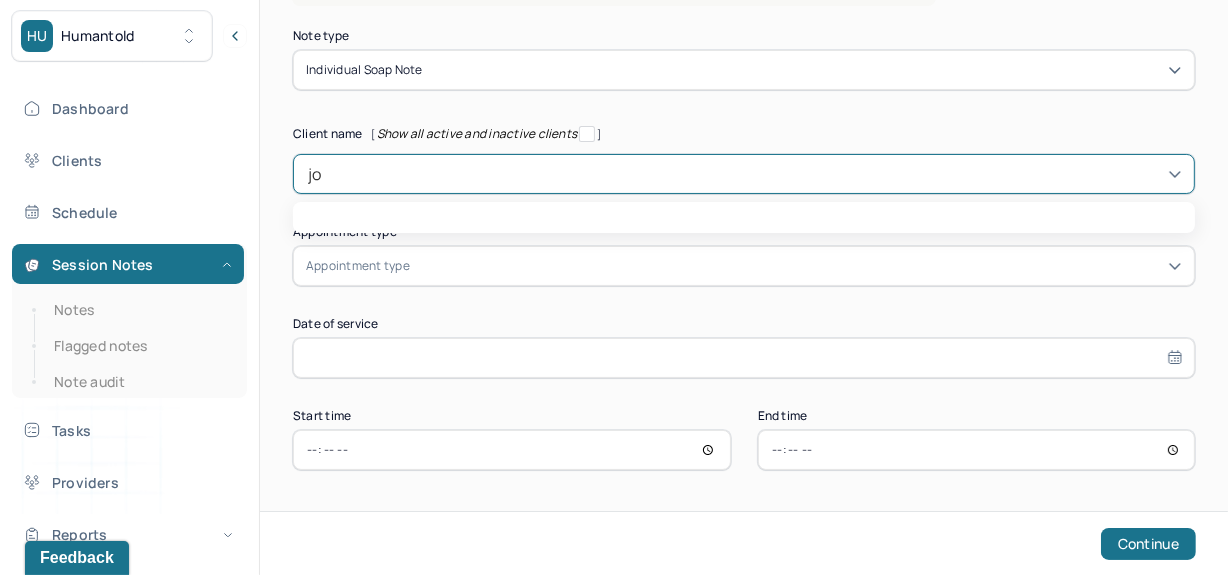 type on "jor" 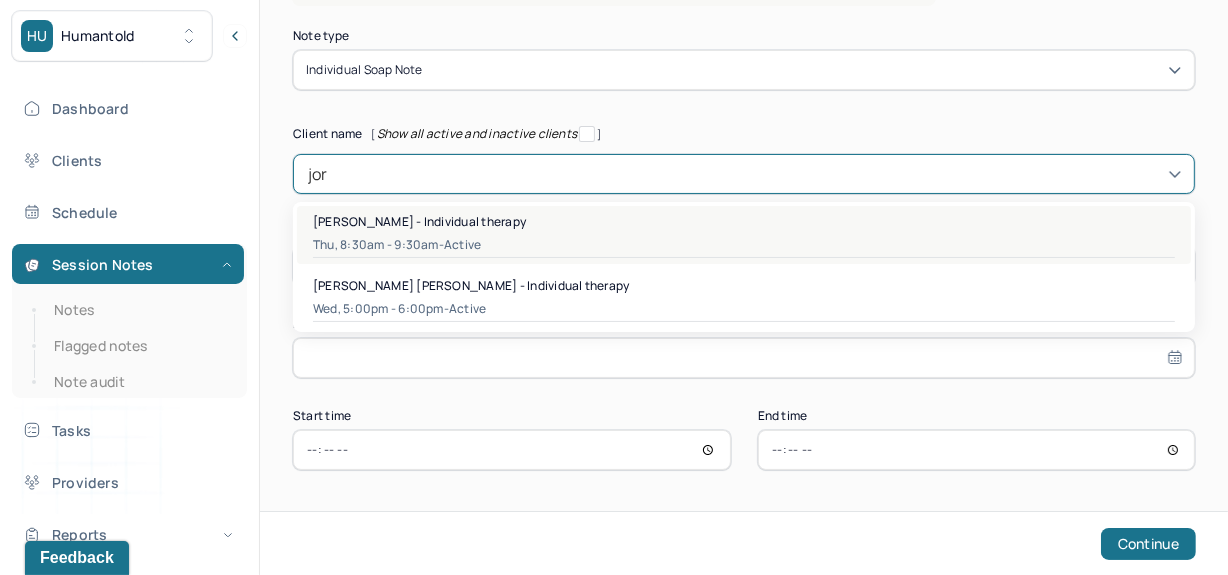 click on "Thu, 8:30am - 9:30am  -  active" at bounding box center (744, 245) 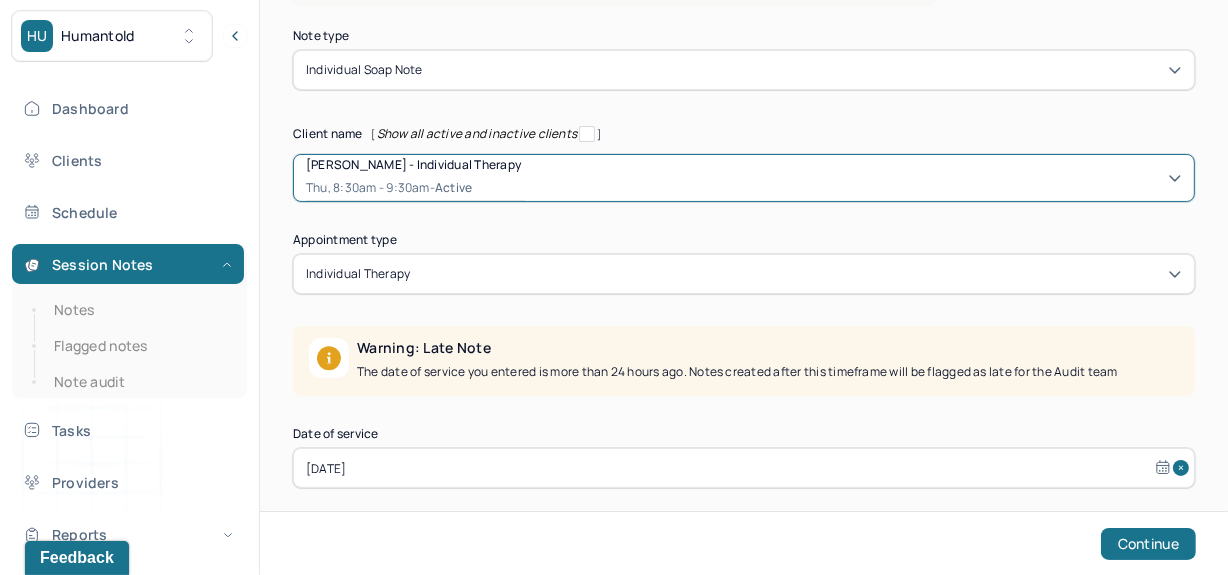 click on "[DATE]" at bounding box center (744, 468) 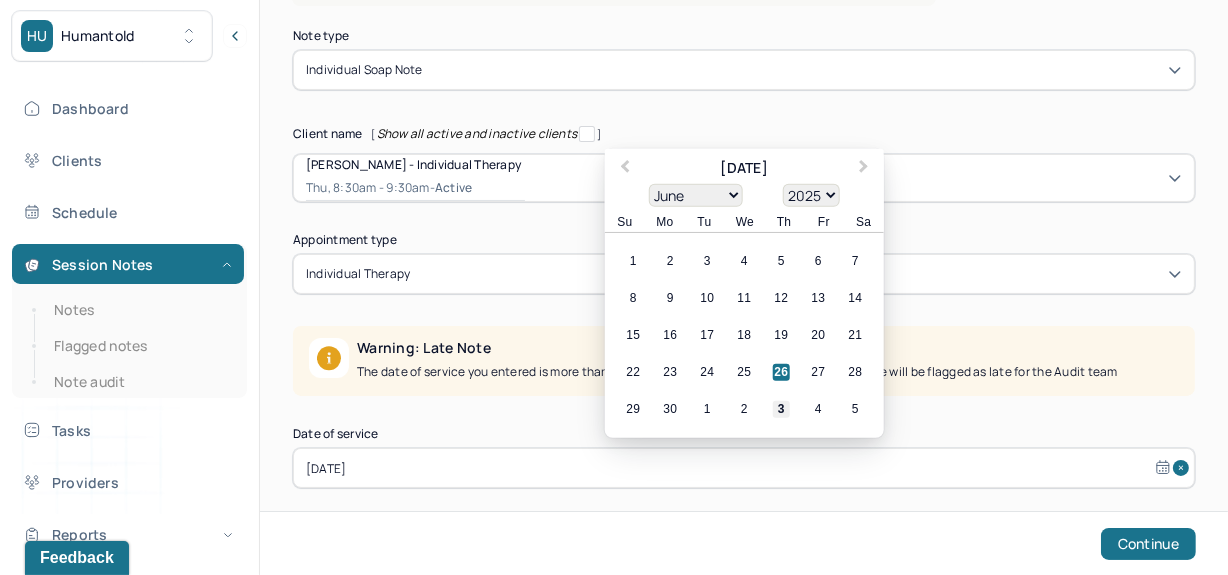 click on "3" at bounding box center (781, 409) 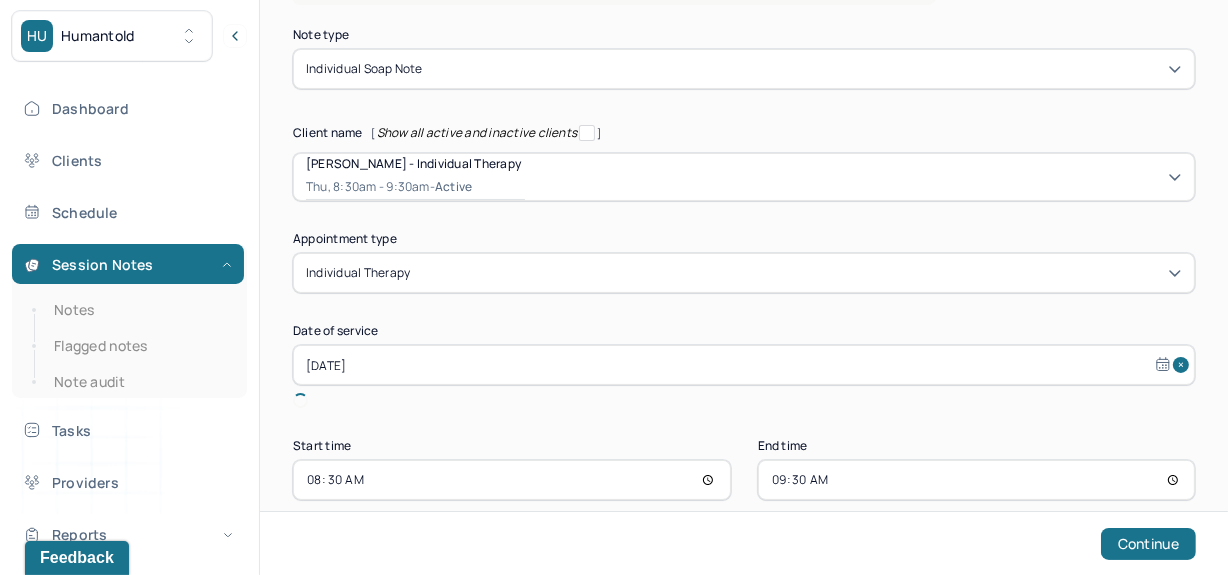 scroll, scrollTop: 151, scrollLeft: 0, axis: vertical 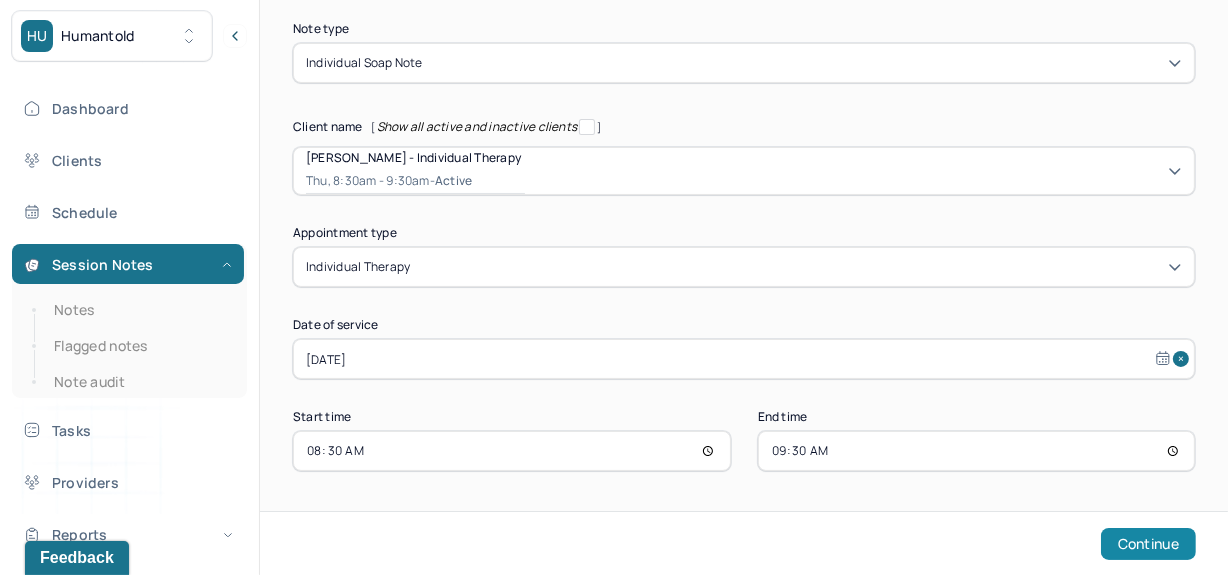 click on "Continue" at bounding box center (1148, 544) 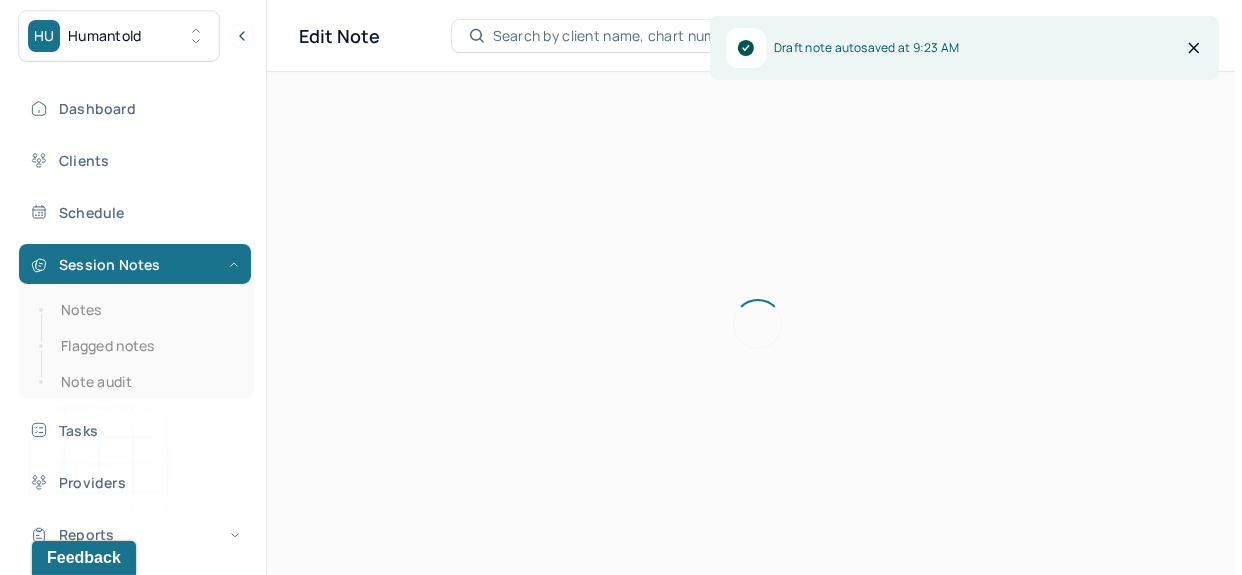 scroll, scrollTop: 0, scrollLeft: 0, axis: both 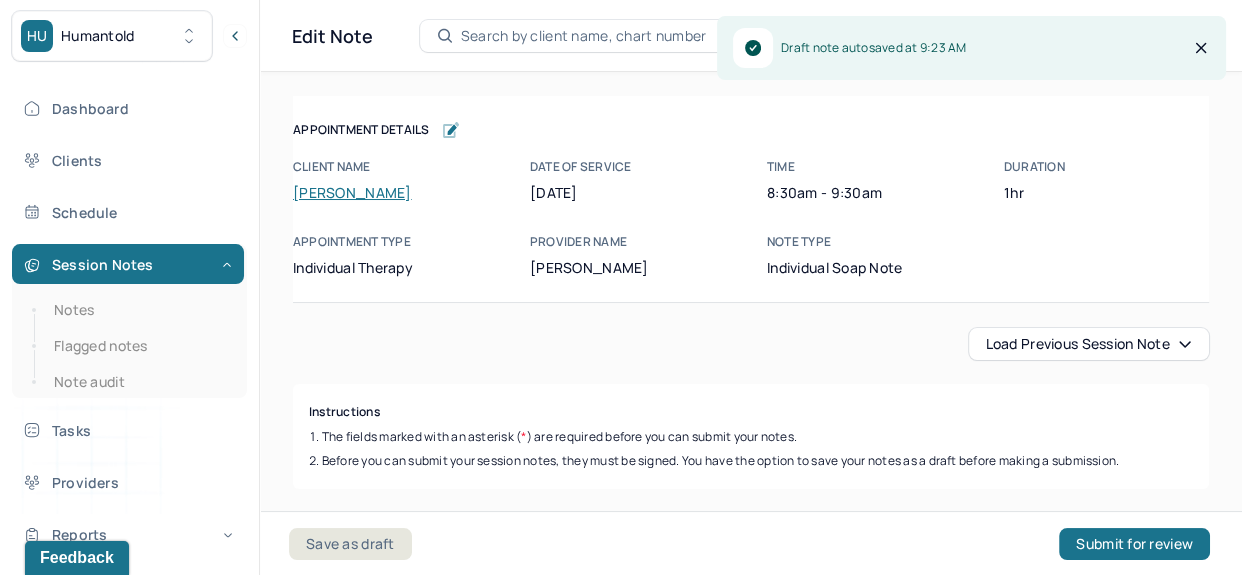 click on "Load previous session note" at bounding box center (1089, 344) 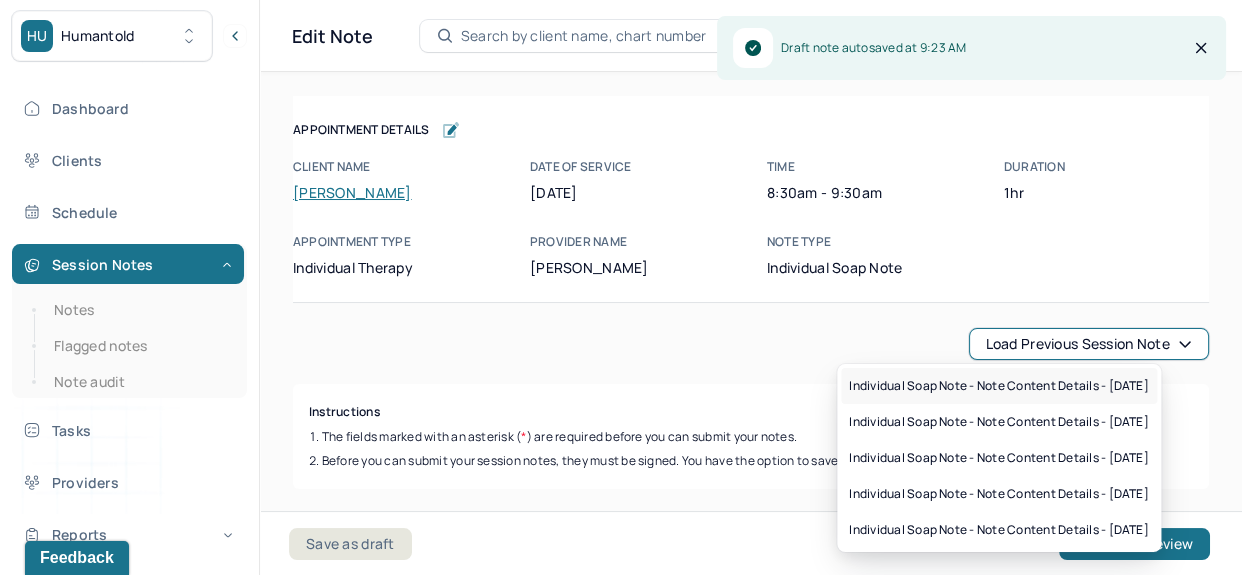 click on "Individual soap note   - Note content Details -   [DATE]" at bounding box center (999, 386) 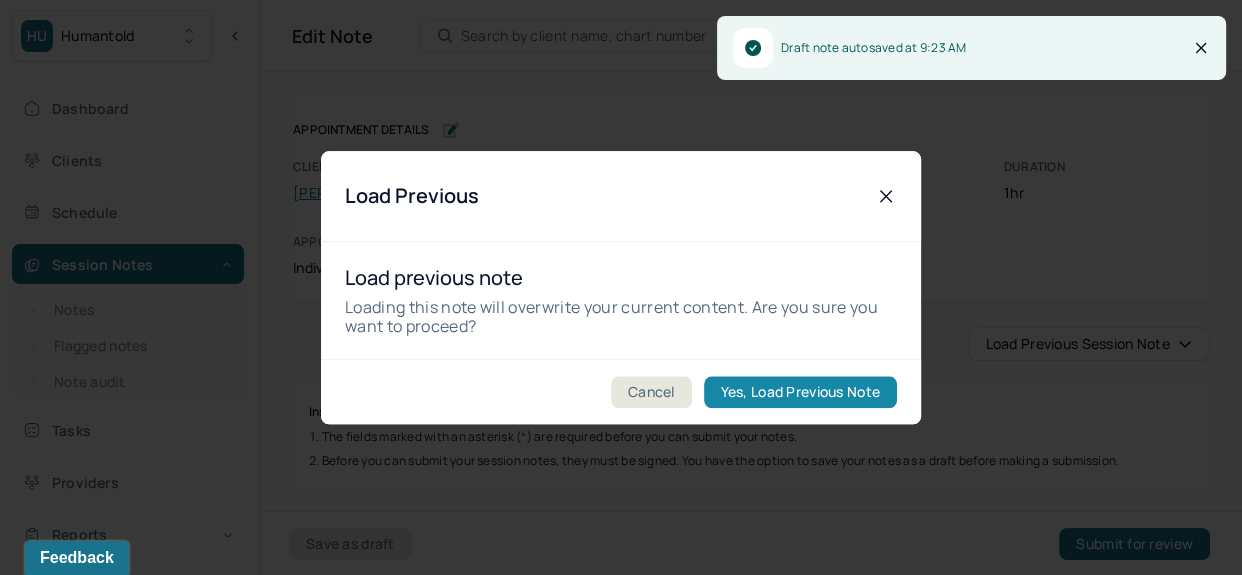 click on "Yes, Load Previous Note" at bounding box center (800, 392) 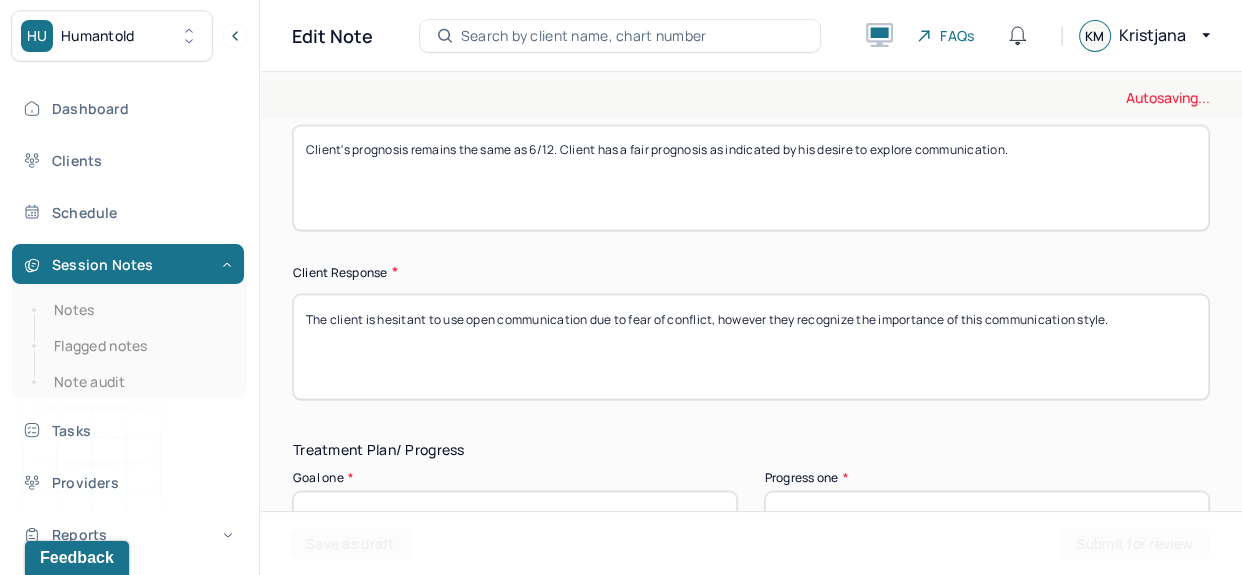 scroll, scrollTop: 3210, scrollLeft: 0, axis: vertical 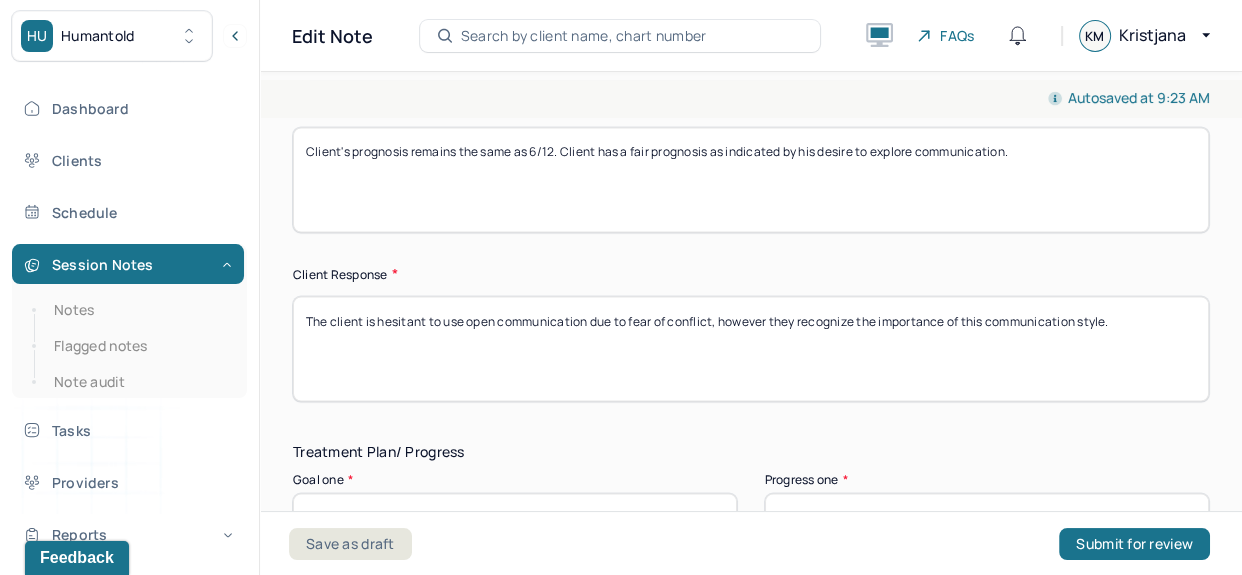 click on "Client's prognosis remains the same as 6/12. Client has a fair prognosis as indicated by his desire to explore communication." at bounding box center (751, 179) 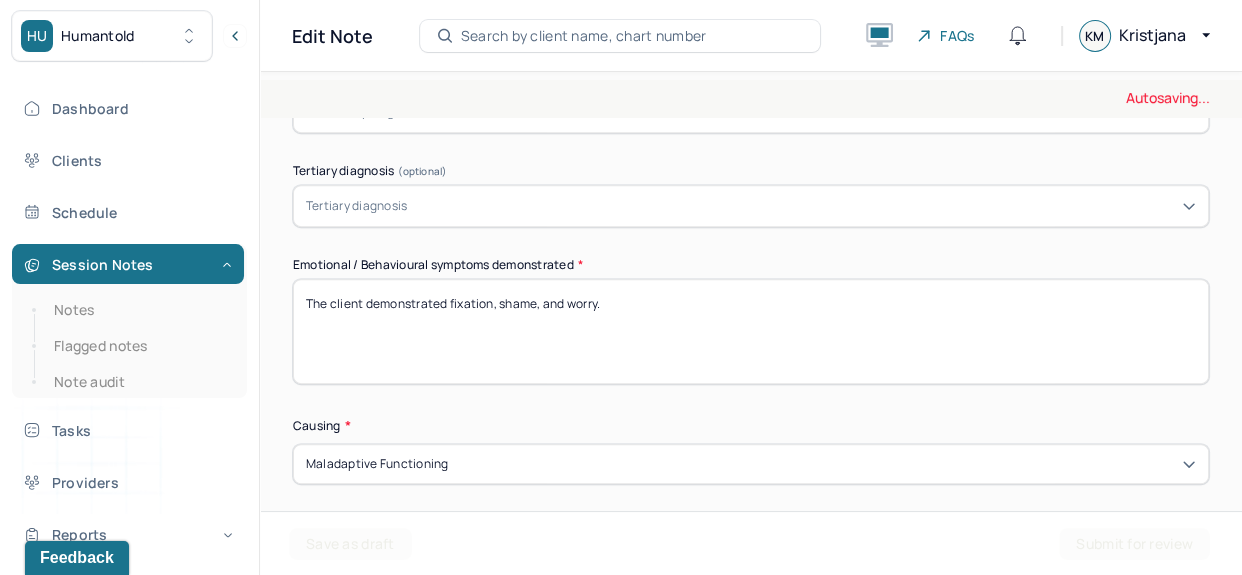 scroll, scrollTop: 898, scrollLeft: 0, axis: vertical 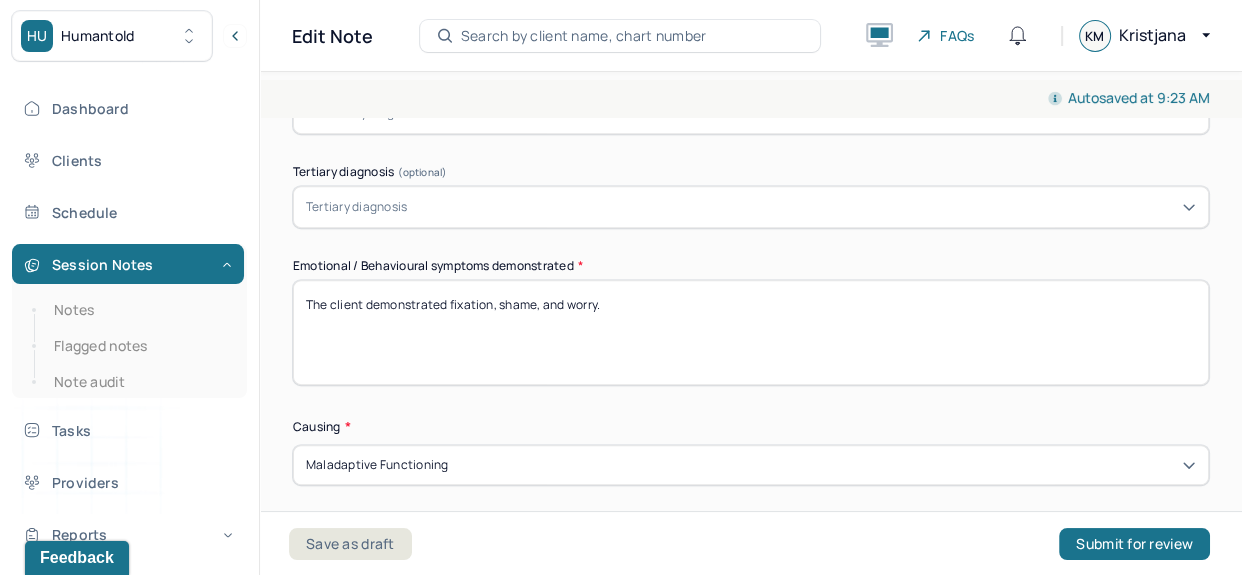 type on "Client's prognosis remains the same as 6/19. Client has a fair prognosis as indicated by his desire to explore communication." 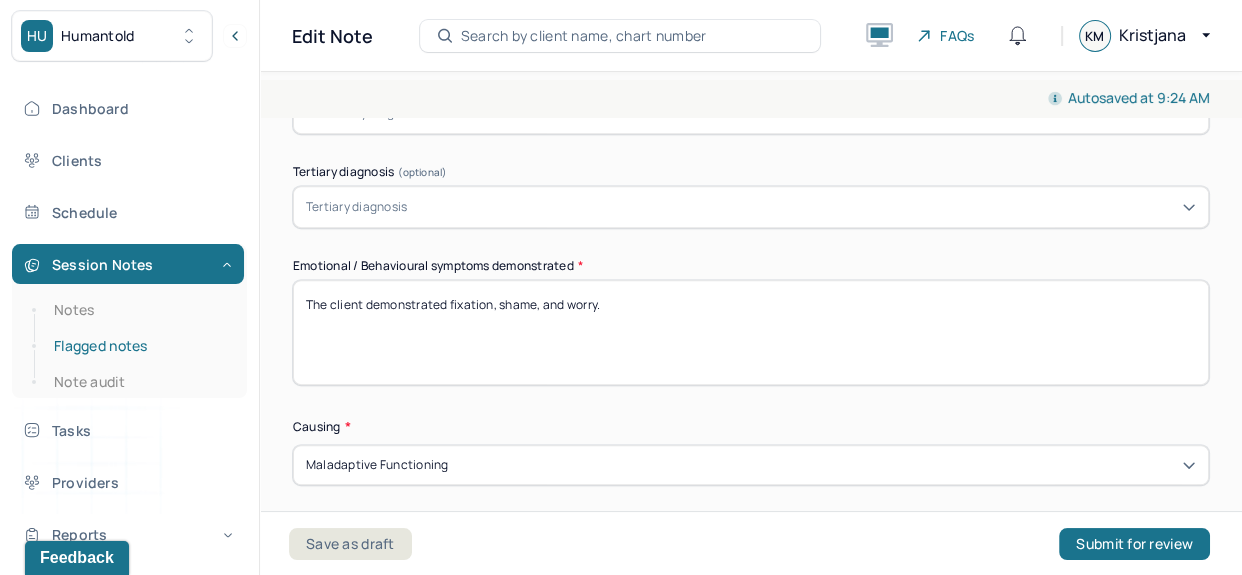 drag, startPoint x: 675, startPoint y: 323, endPoint x: 58, endPoint y: 349, distance: 617.54755 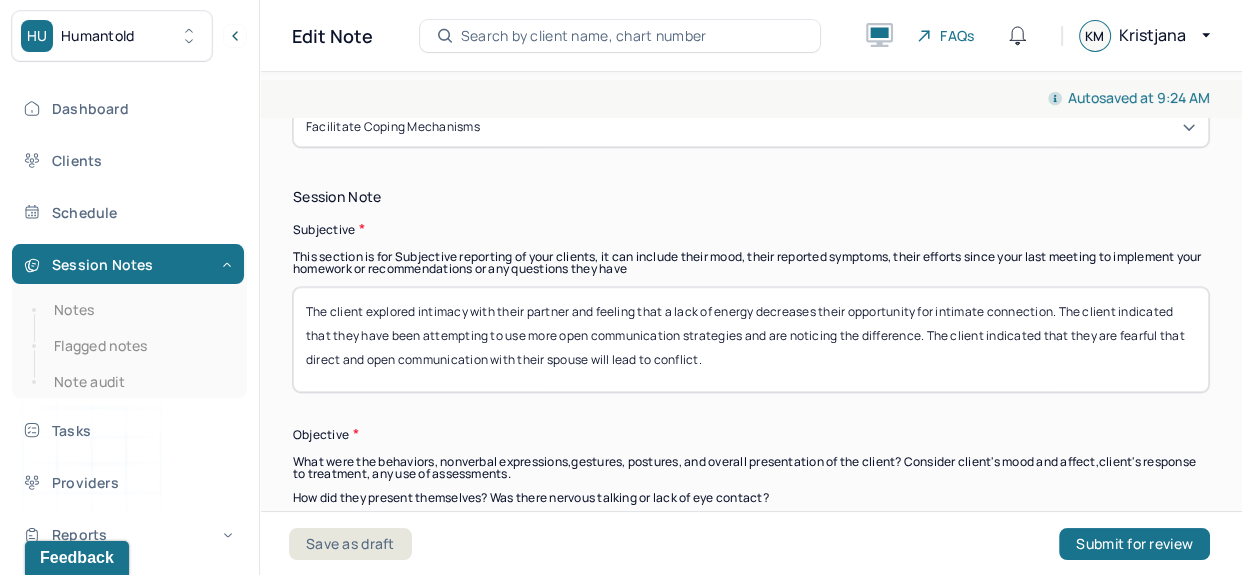 scroll, scrollTop: 1346, scrollLeft: 0, axis: vertical 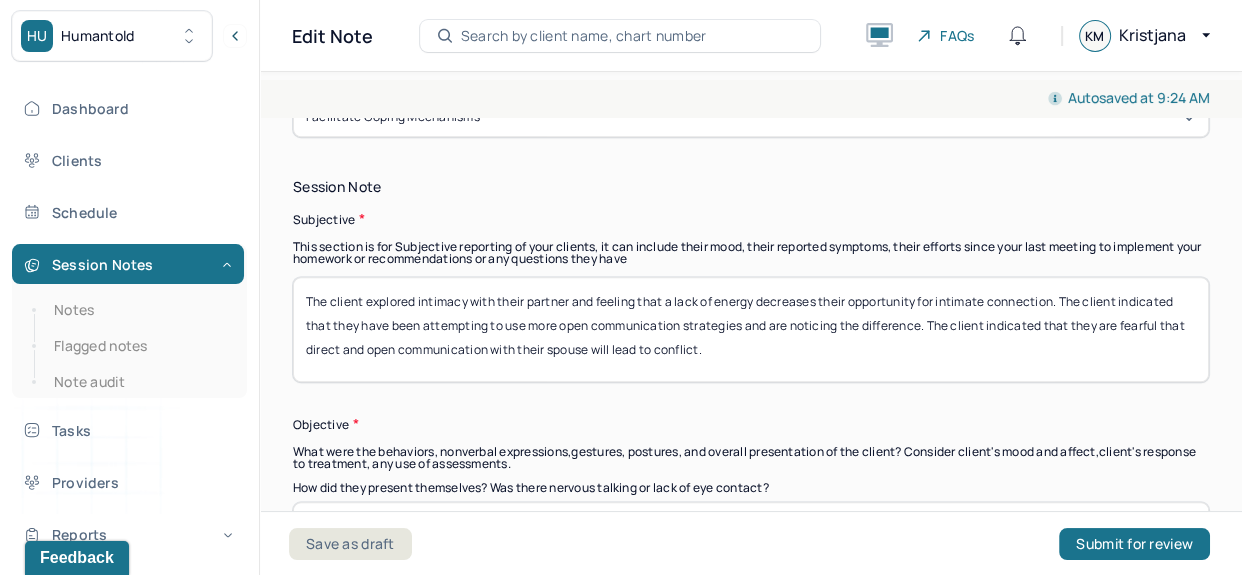 type on "The client demonstrated the emotional symptoms of frustration and defensiveness when talking about a conflict. The client displayed behavioral symptoms of [MEDICAL_DATA] as well as changing topic frequently." 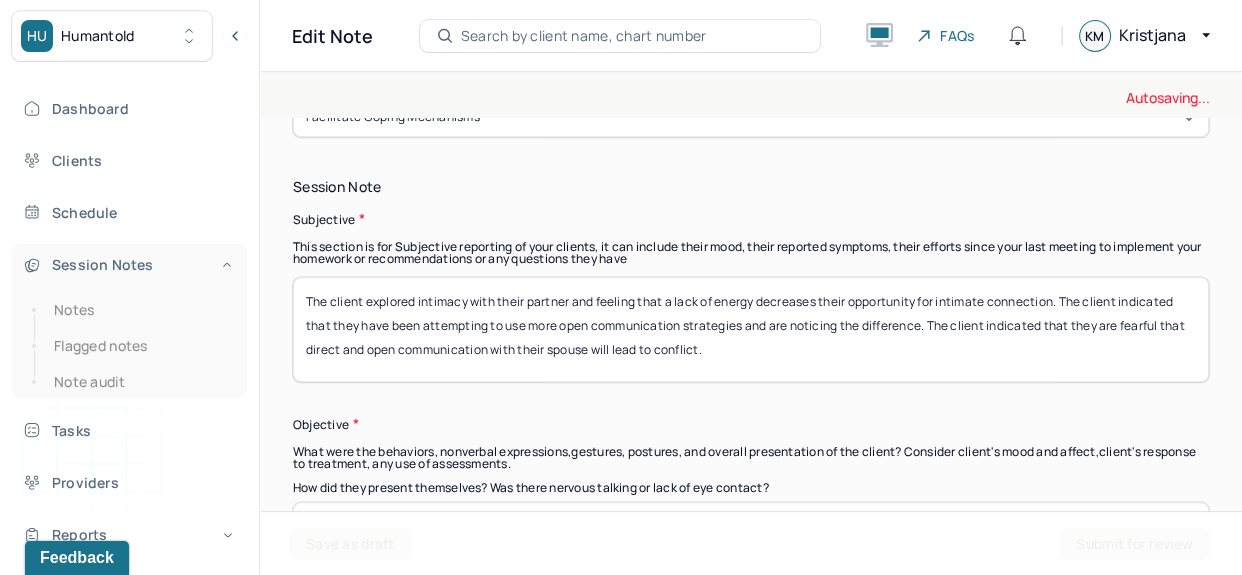 drag, startPoint x: 745, startPoint y: 347, endPoint x: 200, endPoint y: 259, distance: 552.0589 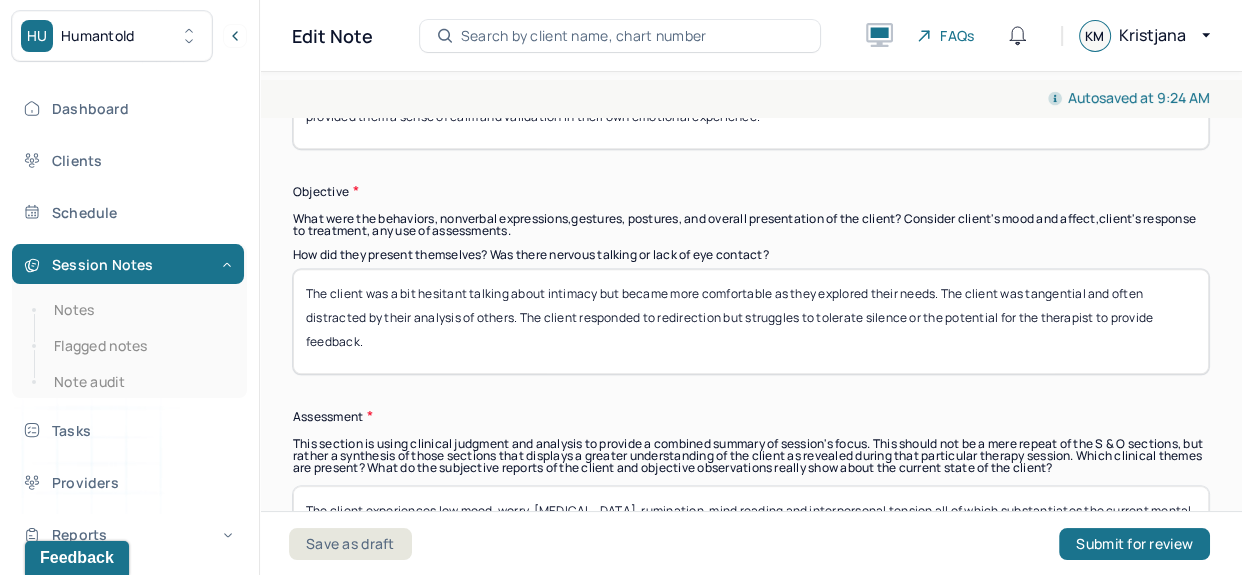scroll, scrollTop: 1590, scrollLeft: 0, axis: vertical 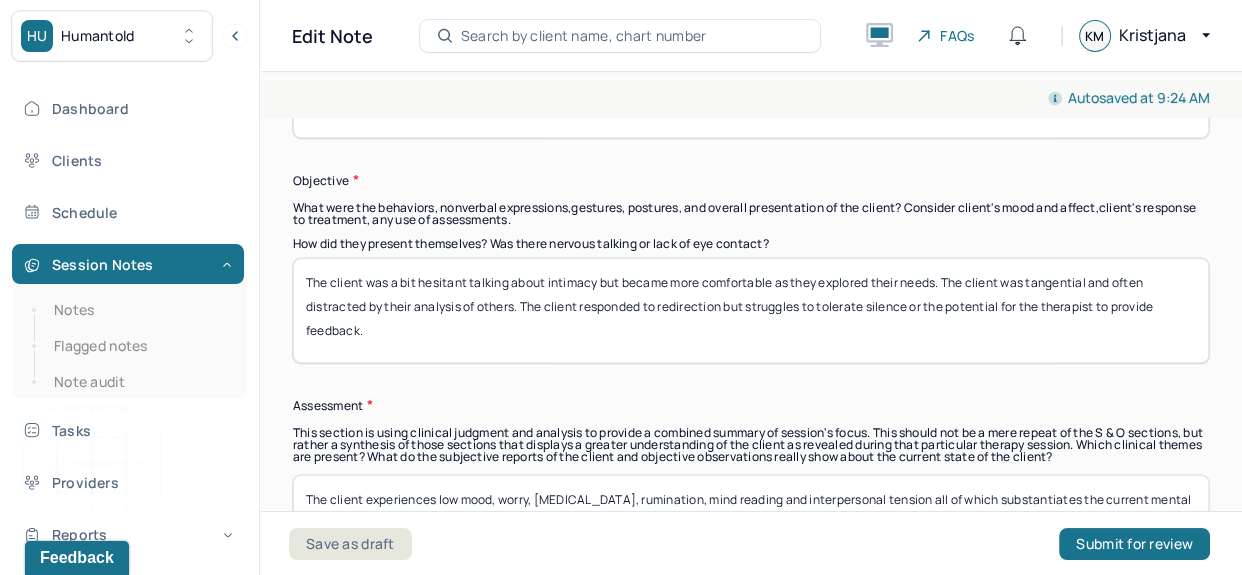 type on "The client reported that they had a fight with their partner over the weekend in which they became angry. The client noted that they are attempting to express themselves and maintain unconditional positive regard for their partner in conflict. The client explored their efforts to reduce over analysis which is provided them a sense of calm and validation in their own emotional experience." 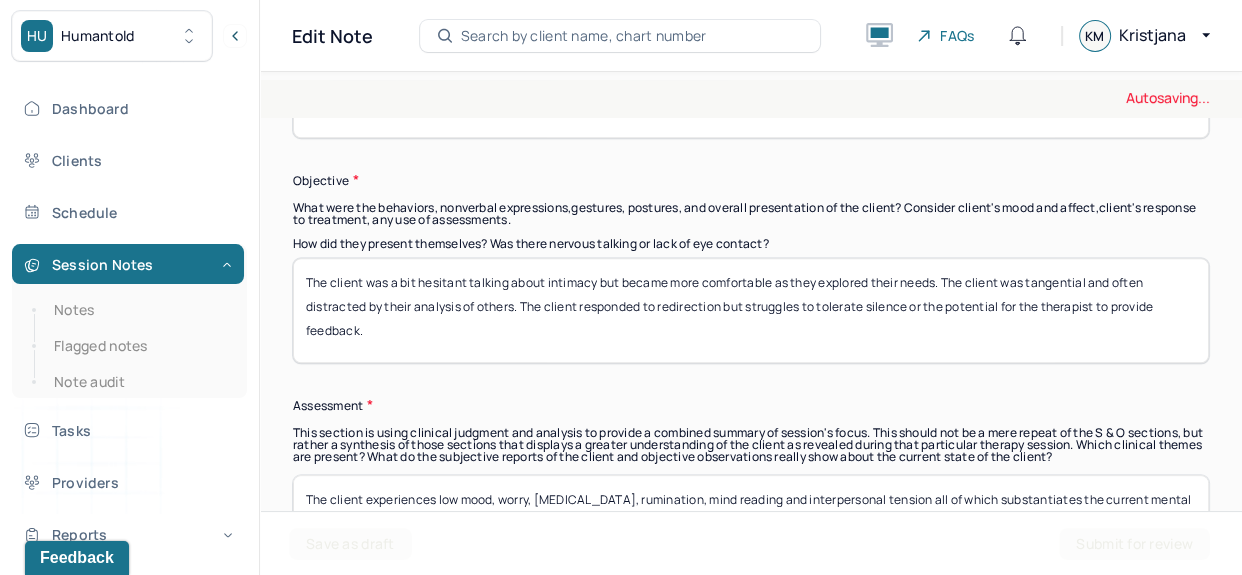 drag, startPoint x: 551, startPoint y: 335, endPoint x: 293, endPoint y: 255, distance: 270.1185 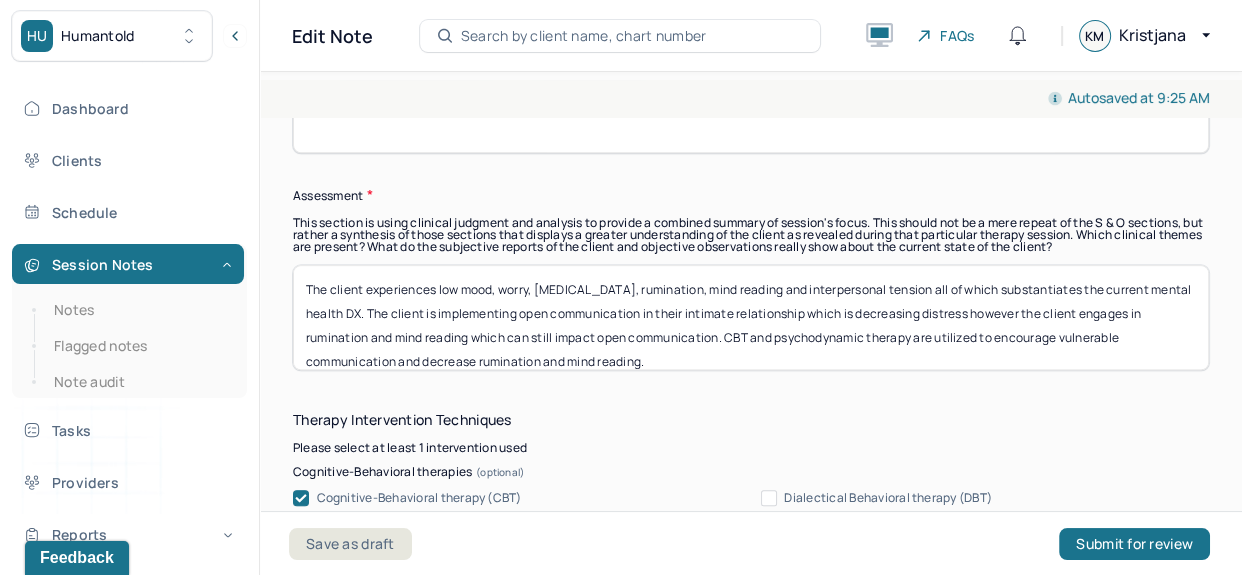 scroll, scrollTop: 1801, scrollLeft: 0, axis: vertical 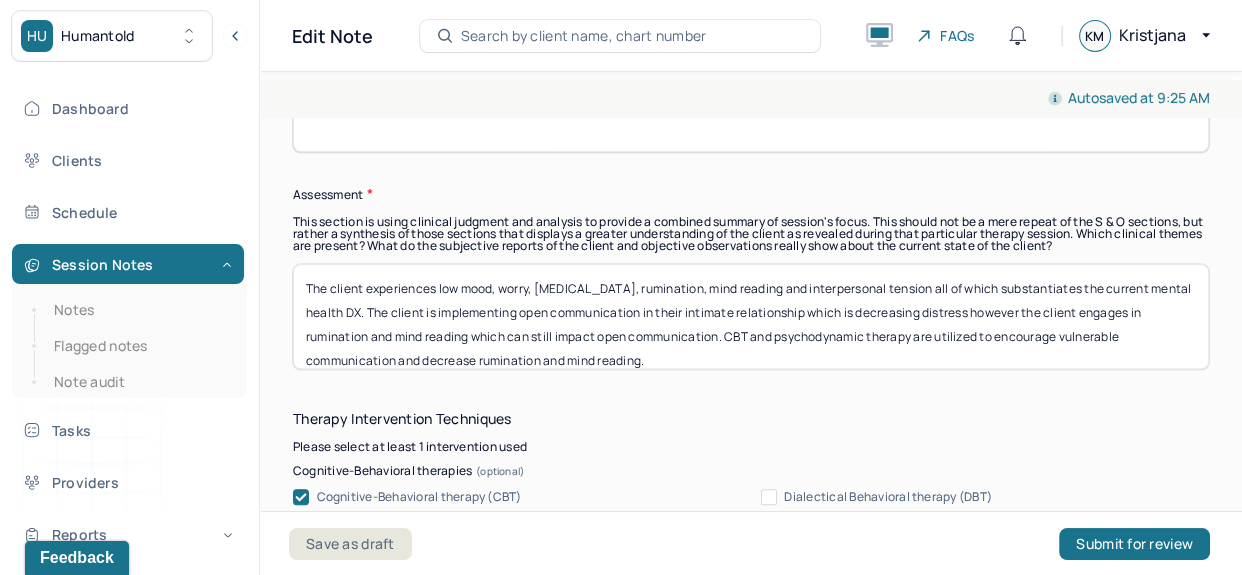type on "The client presented as open and engaged in the therapeutic relationship although they were tangential at points often switching from topic to topic. The client made consistent eye contact and their speech was normal." 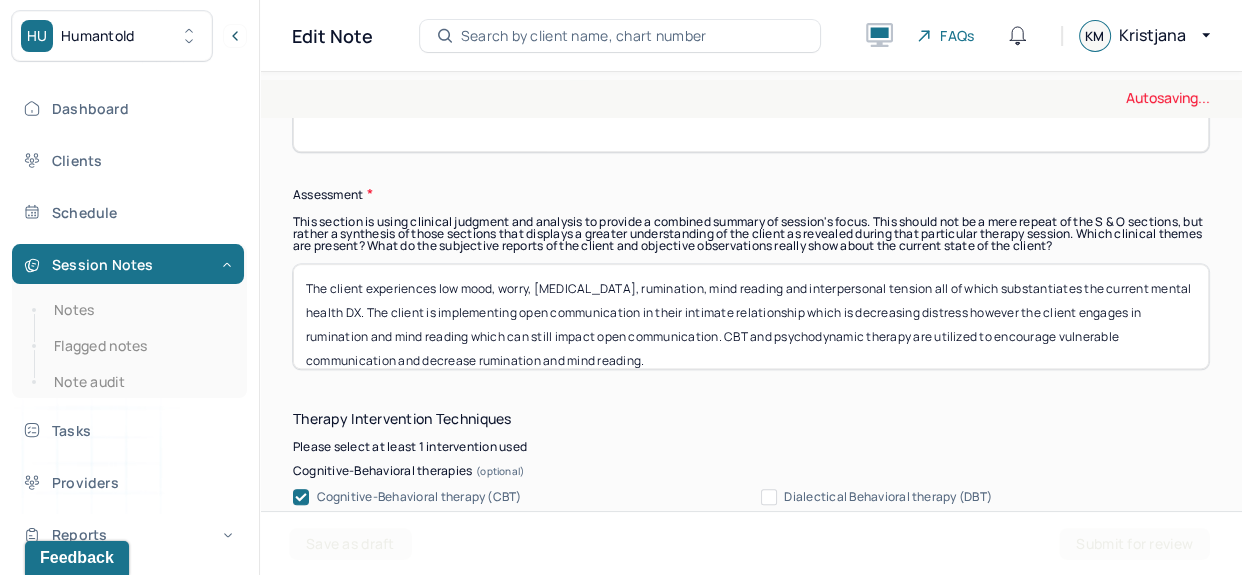 drag, startPoint x: 795, startPoint y: 378, endPoint x: 292, endPoint y: 240, distance: 521.587 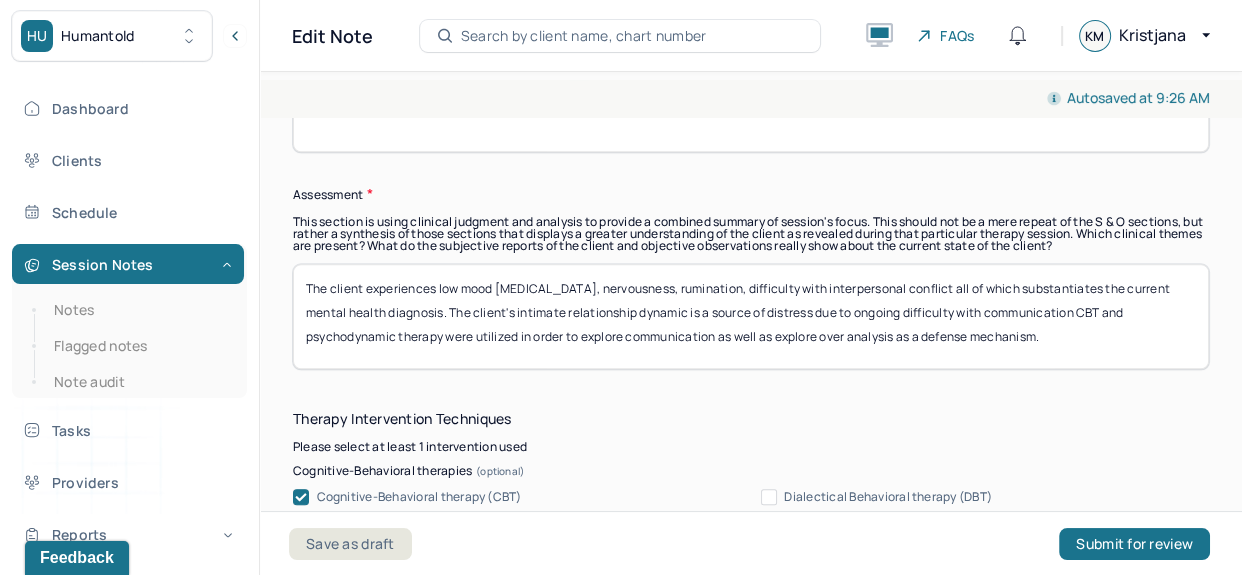 drag, startPoint x: 1078, startPoint y: 317, endPoint x: 1107, endPoint y: 356, distance: 48.60041 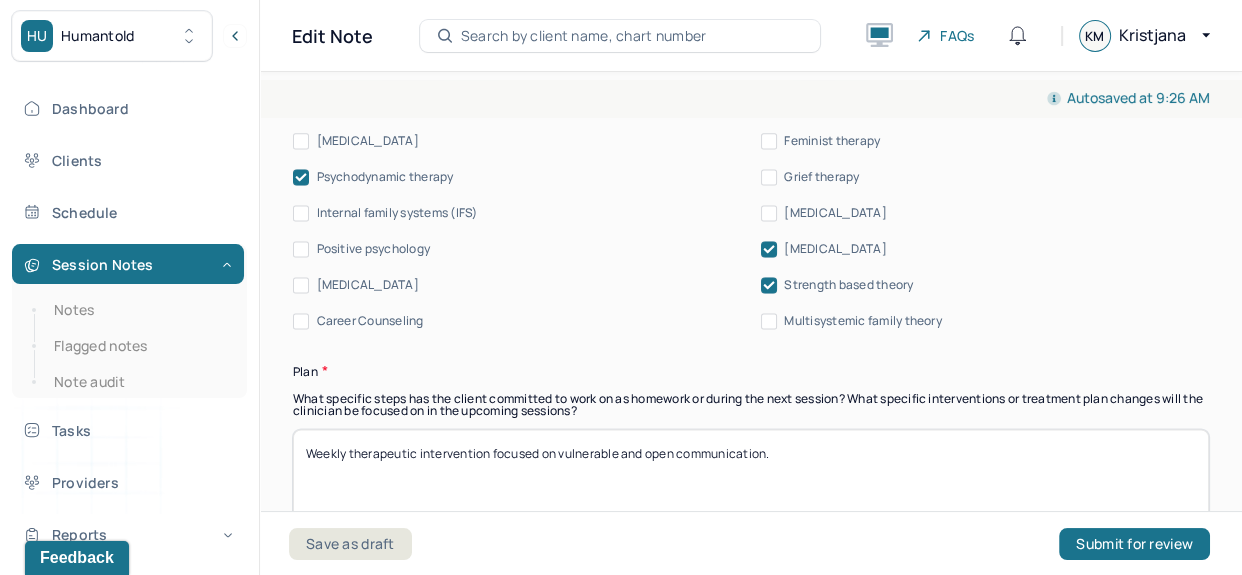 scroll, scrollTop: 2518, scrollLeft: 0, axis: vertical 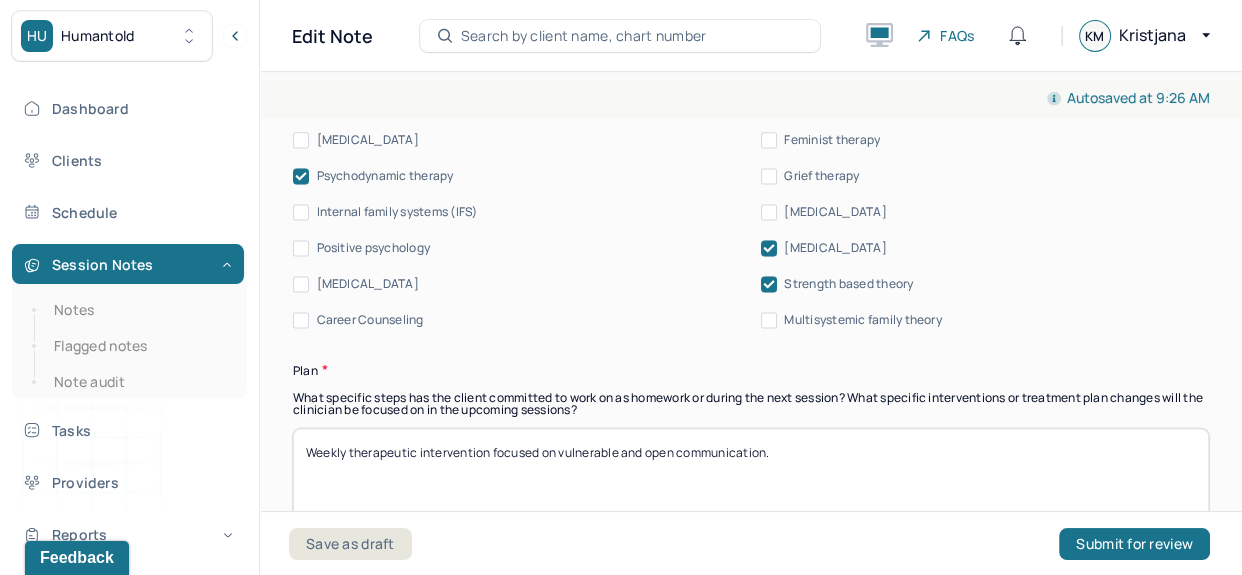 type on "The client experiences low mood [MEDICAL_DATA], nervousness, rumination, difficulty with interpersonal conflict all of which substantiates the current mental health diagnosis. The client's intimate relationship dynamic is a source of distress due to ongoing difficulty with communication. CBT and psychodynamic therapy were utilized in order to explore communication as well as explore over analysis as a defense mechanism." 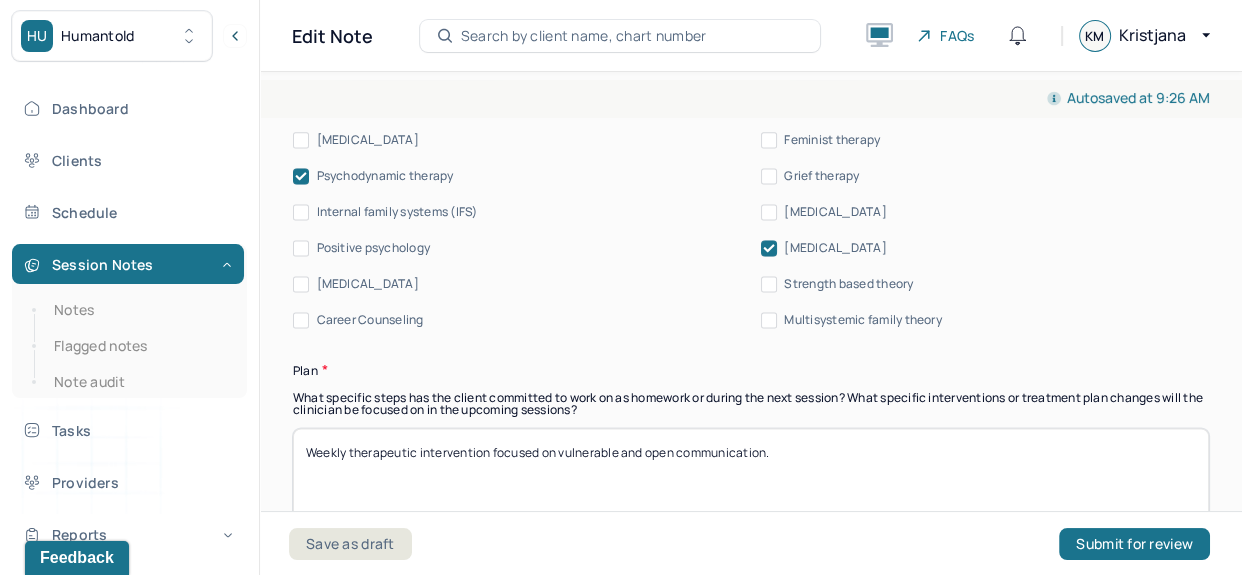 click on "[MEDICAL_DATA]" at bounding box center [835, 248] 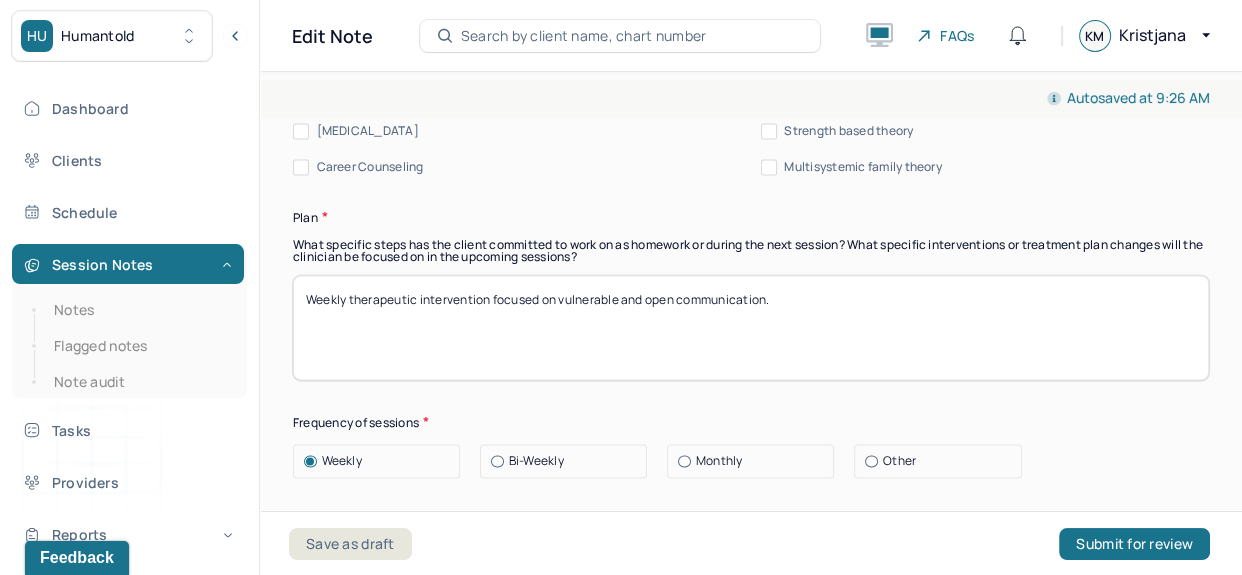 scroll, scrollTop: 2672, scrollLeft: 0, axis: vertical 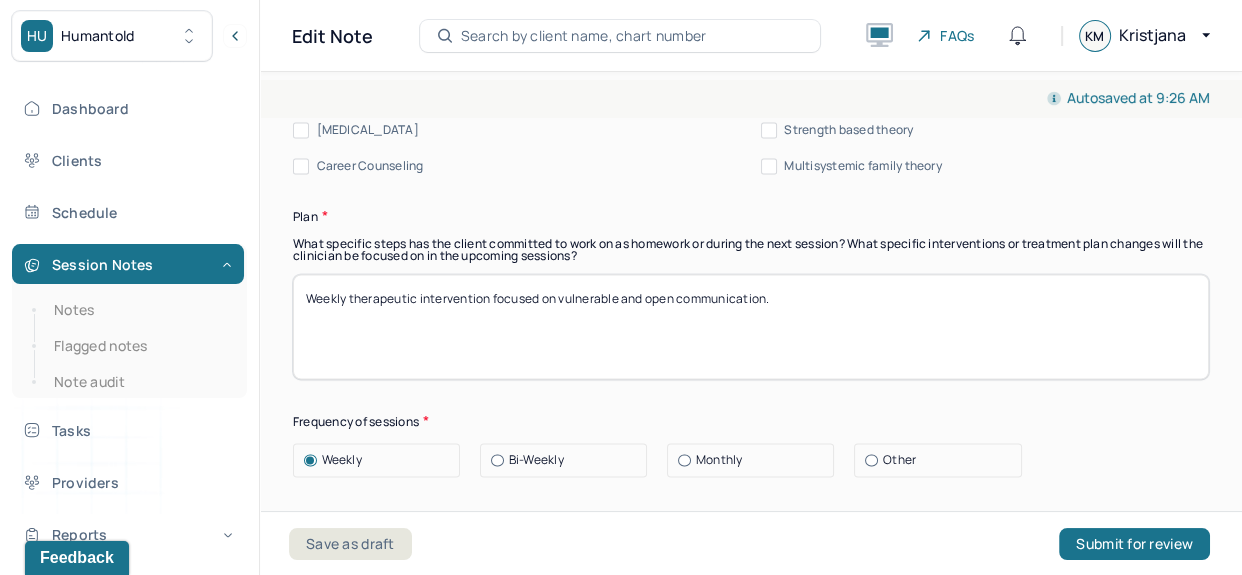 drag, startPoint x: 858, startPoint y: 326, endPoint x: 562, endPoint y: 331, distance: 296.04224 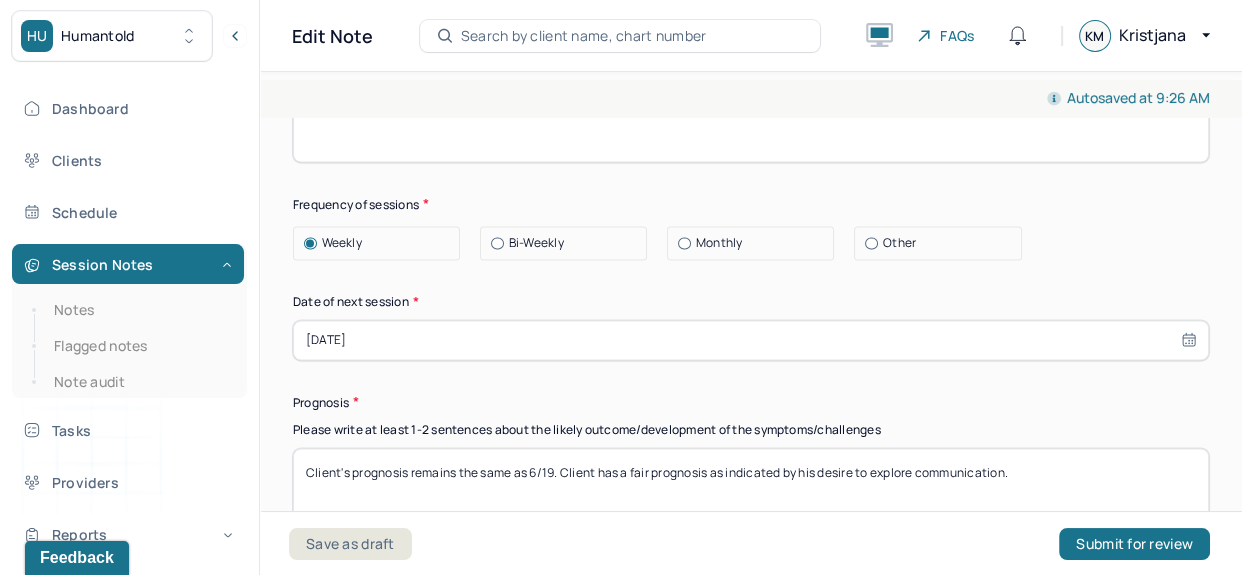 scroll, scrollTop: 2890, scrollLeft: 0, axis: vertical 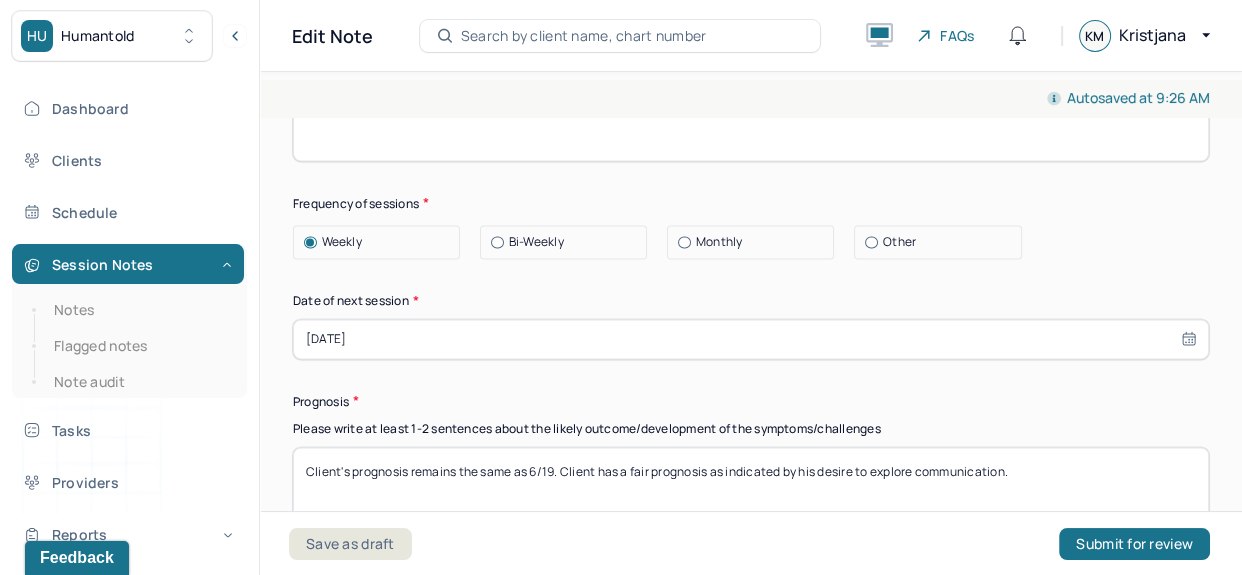 type on "Weekly therapeutic intervention focused on overanalytical thinking." 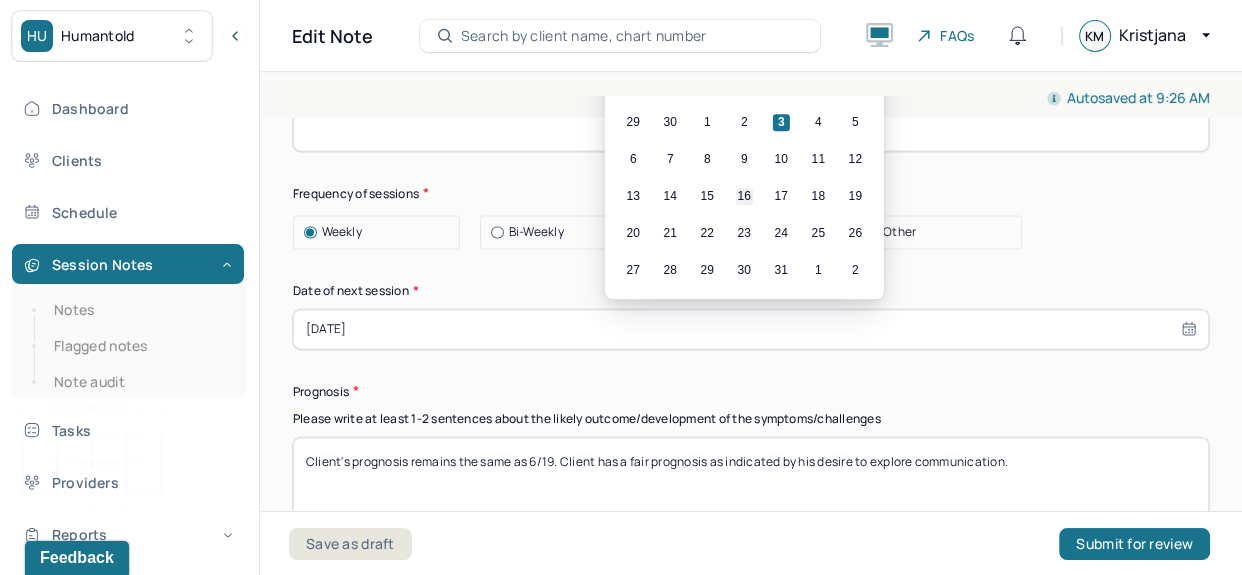 scroll, scrollTop: 2900, scrollLeft: 0, axis: vertical 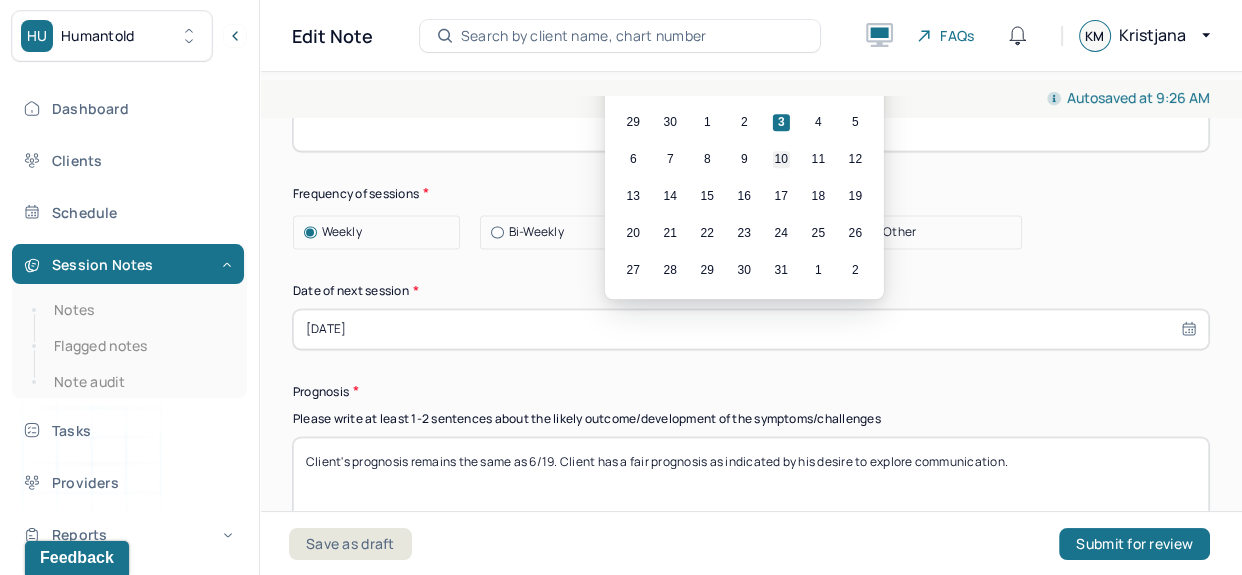 click on "10" at bounding box center (781, 159) 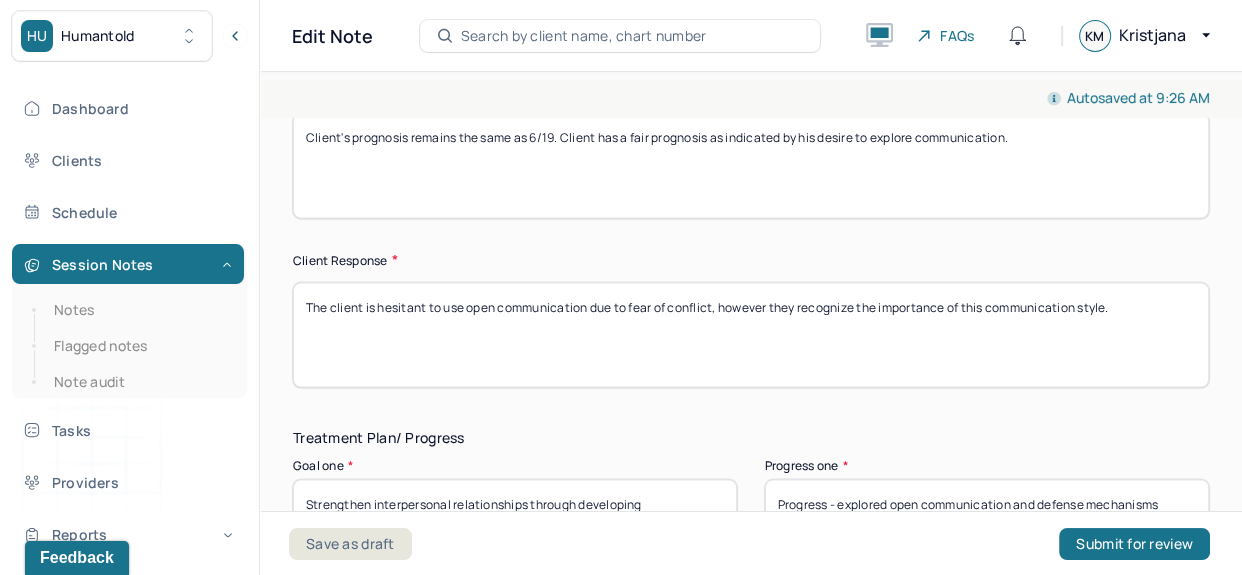 scroll, scrollTop: 3230, scrollLeft: 0, axis: vertical 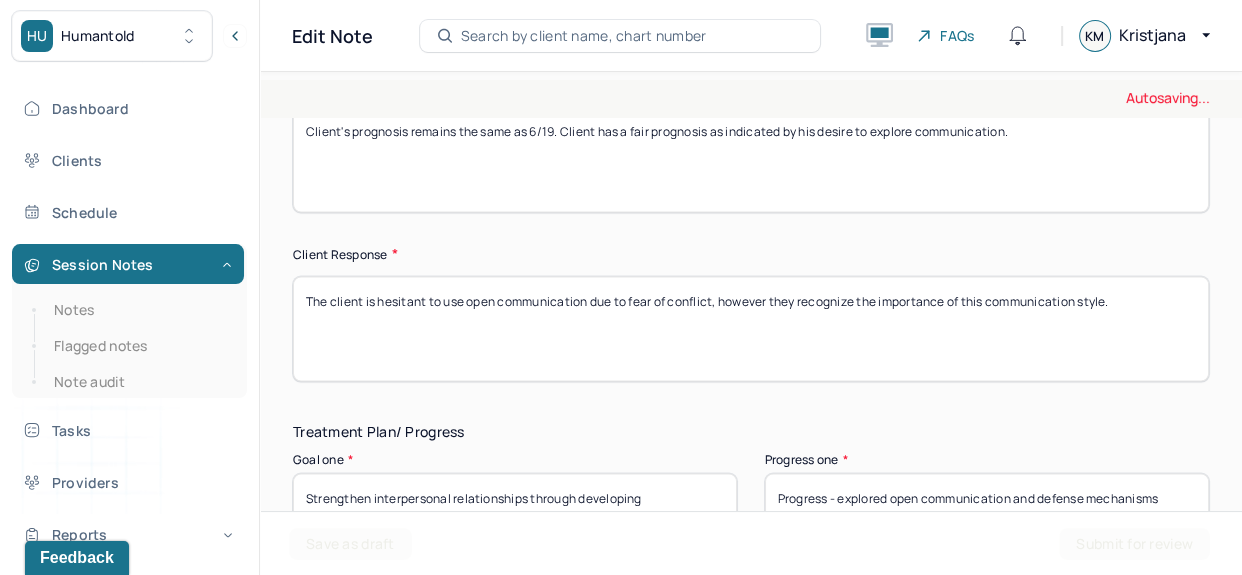 drag, startPoint x: 1147, startPoint y: 292, endPoint x: 239, endPoint y: 313, distance: 908.2428 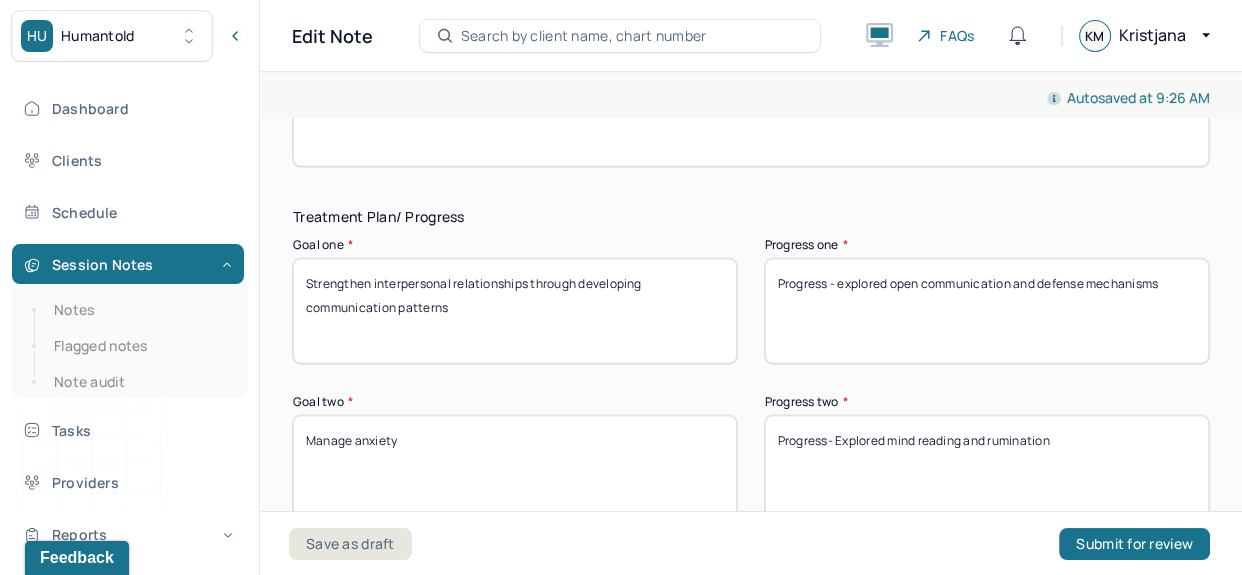 scroll, scrollTop: 3468, scrollLeft: 0, axis: vertical 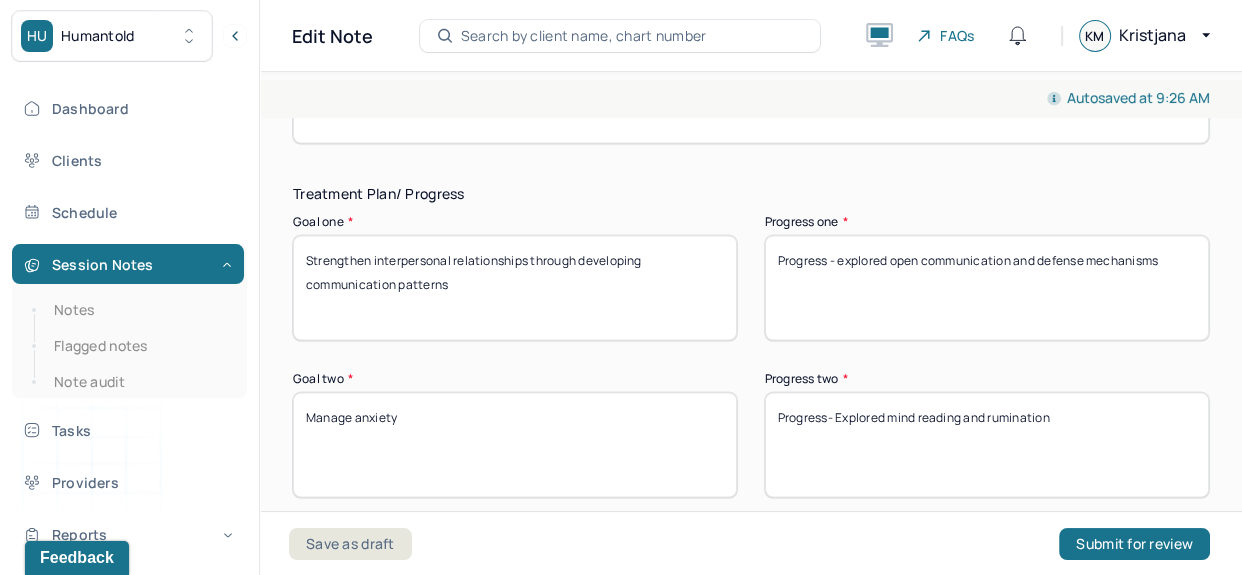 type on "The client responded with interest and a desire to continue working on reducing over analysis." 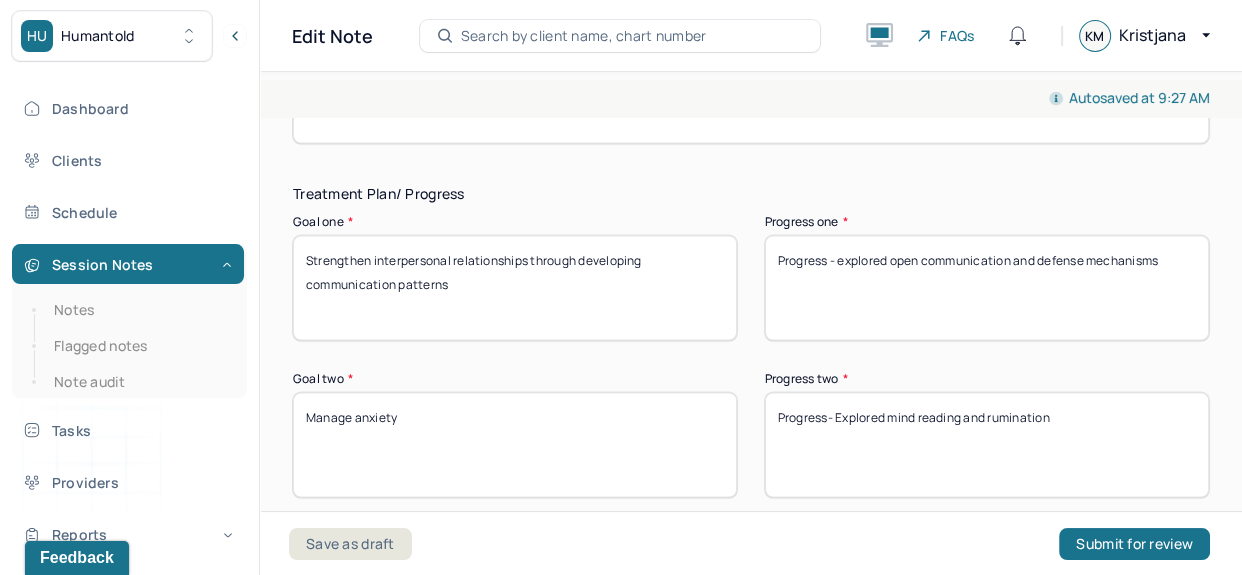 drag, startPoint x: 831, startPoint y: 272, endPoint x: 1240, endPoint y: 290, distance: 409.3959 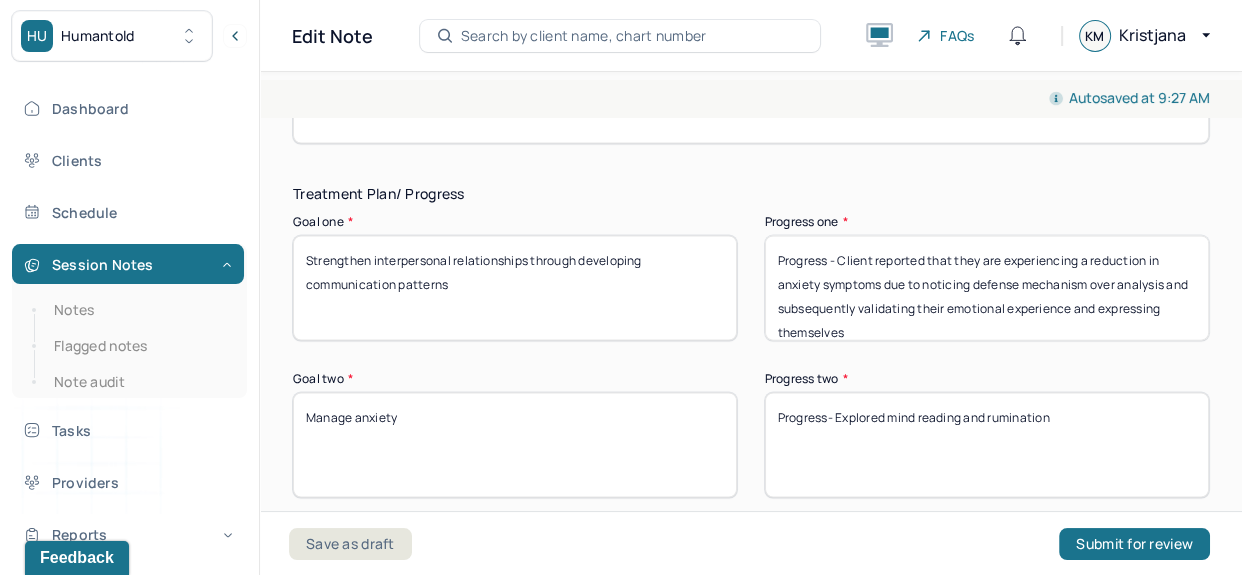 type on "Progress - Client reported that they are experiencing a reduction in anxiety symptoms due to noticing defense mechanism over analysis and subsequently validating their emotional experience and expressing themselves" 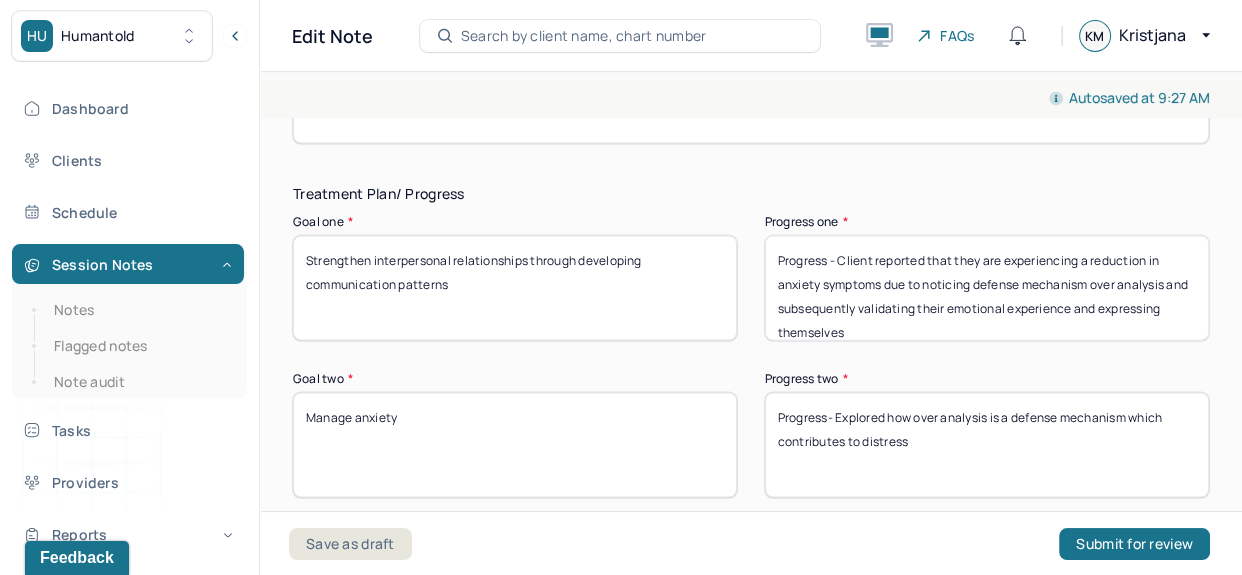 type on "Progress- Explored how over analysis is a defense mechanism which contributes to distress" 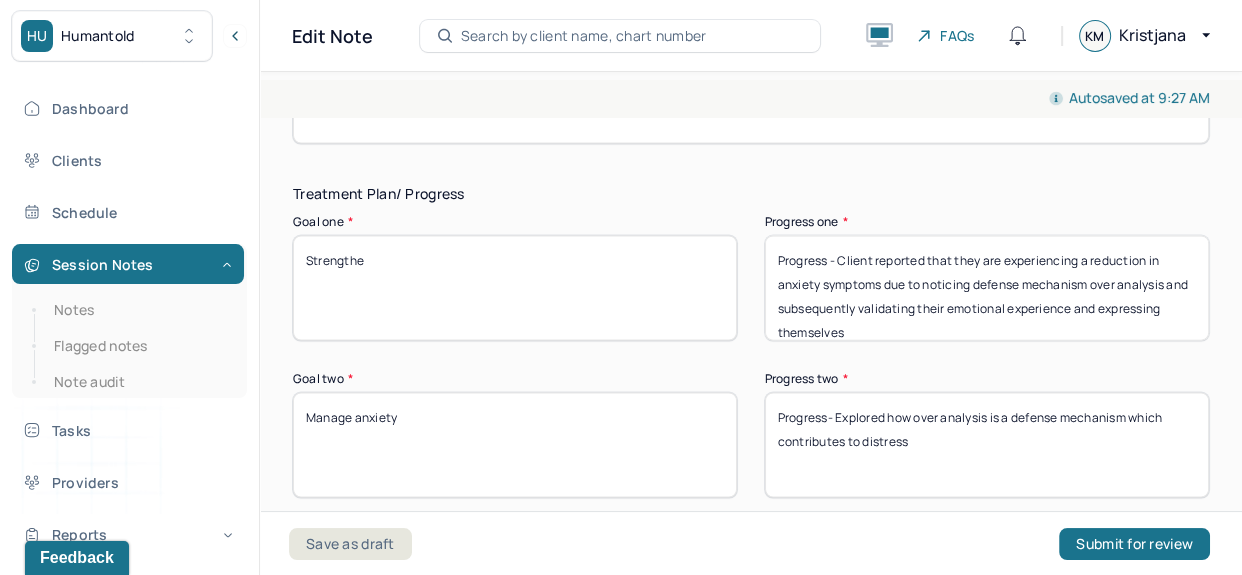 drag, startPoint x: 966, startPoint y: 238, endPoint x: 985, endPoint y: 237, distance: 19.026299 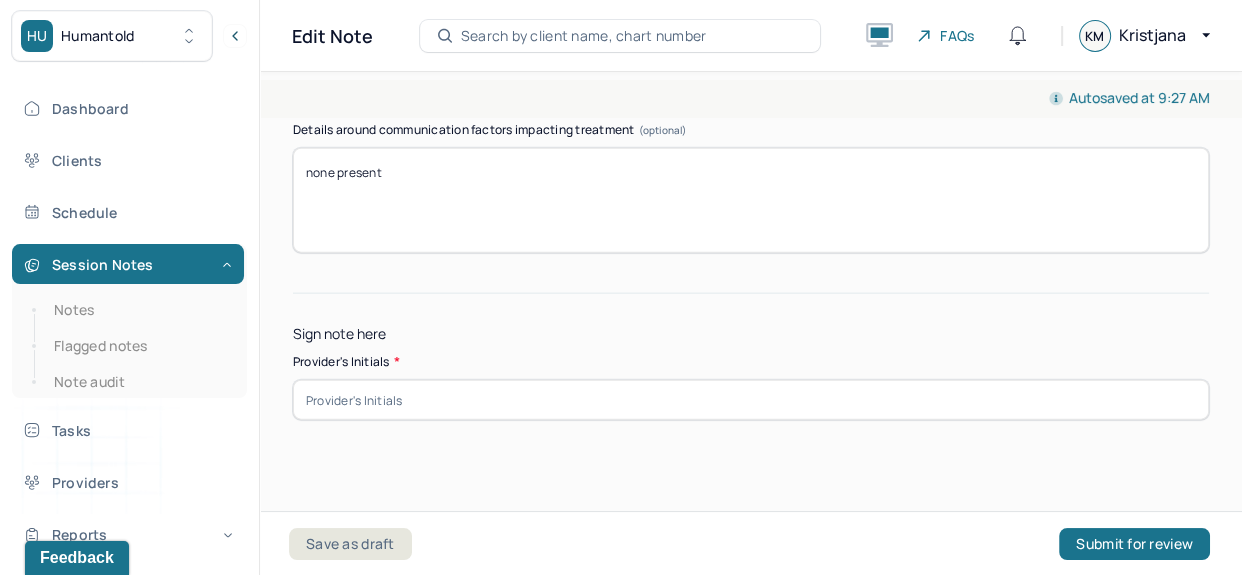 scroll, scrollTop: 4243, scrollLeft: 0, axis: vertical 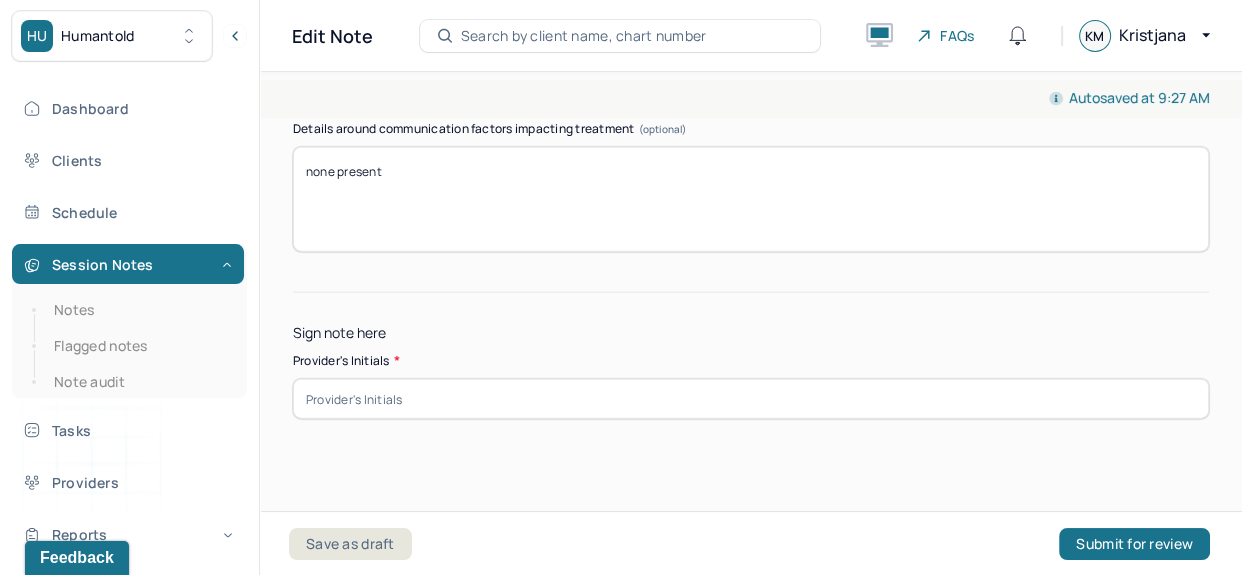 type on "Strengthe" 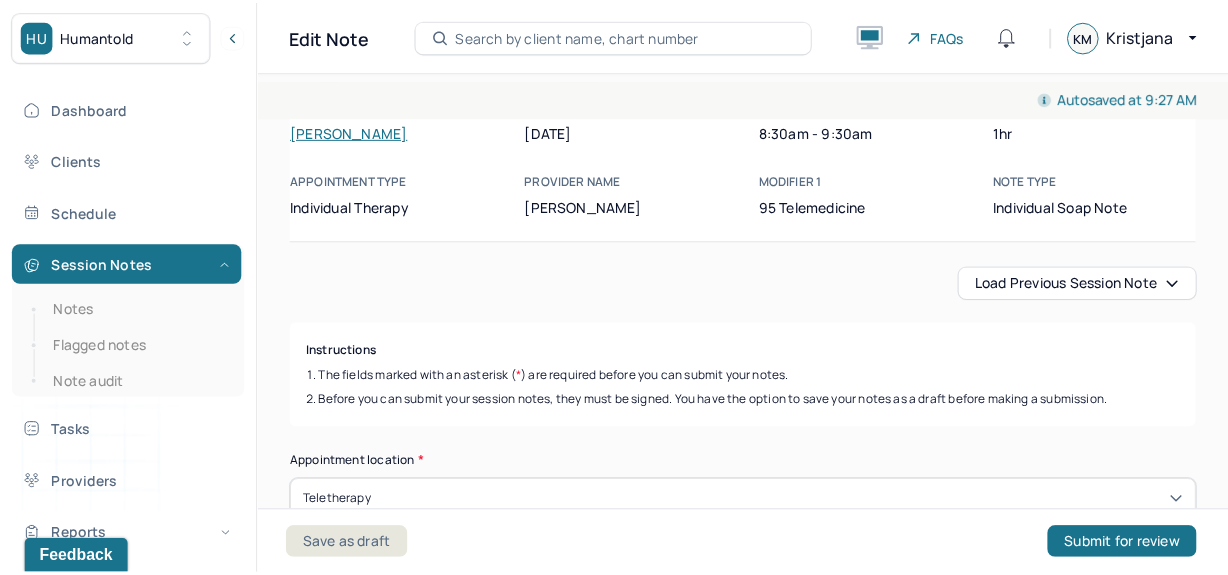 scroll, scrollTop: 0, scrollLeft: 0, axis: both 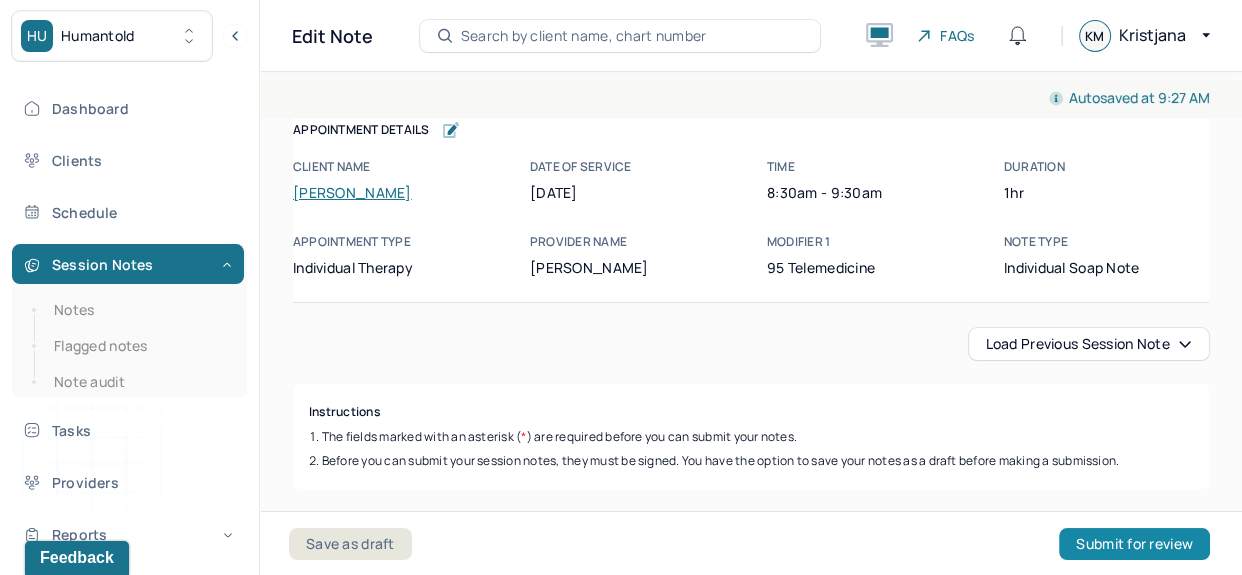 type on "kem" 